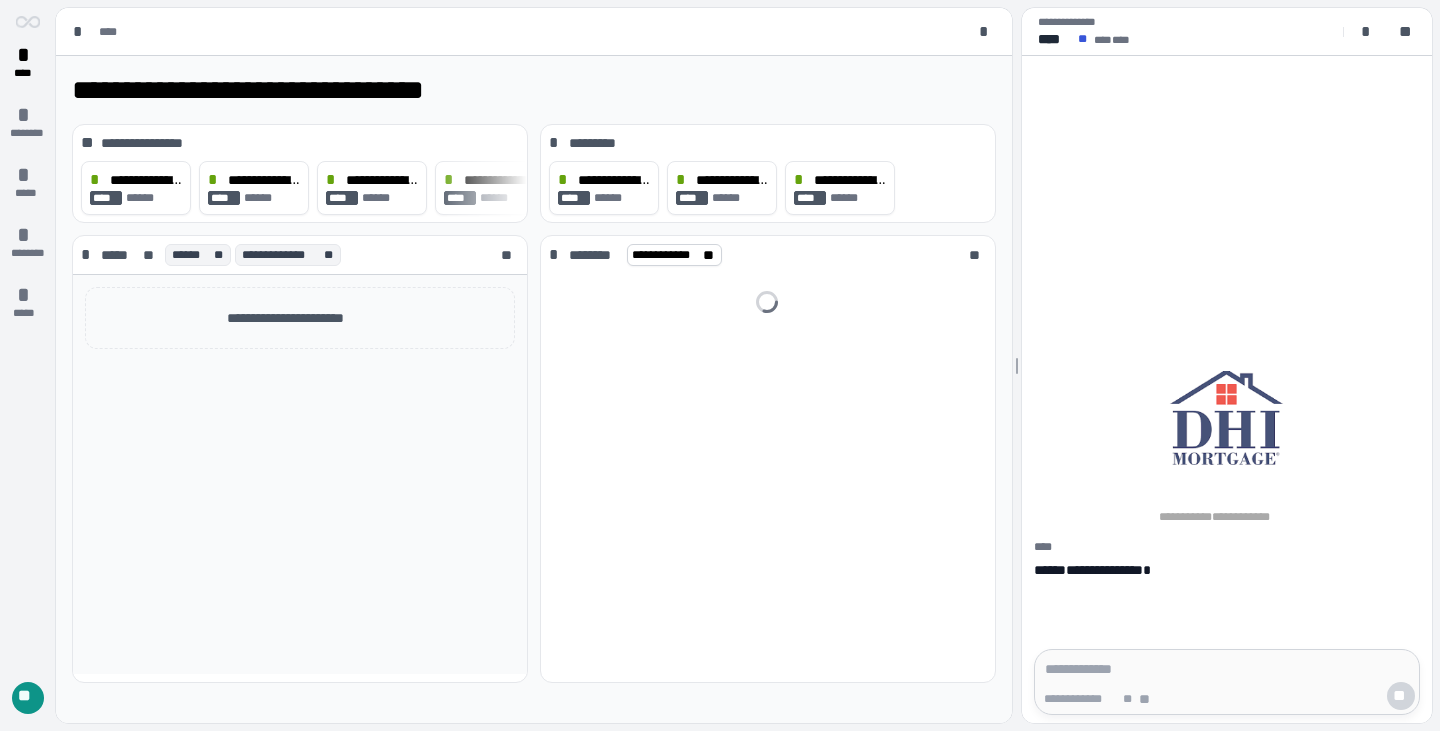 scroll, scrollTop: 0, scrollLeft: 0, axis: both 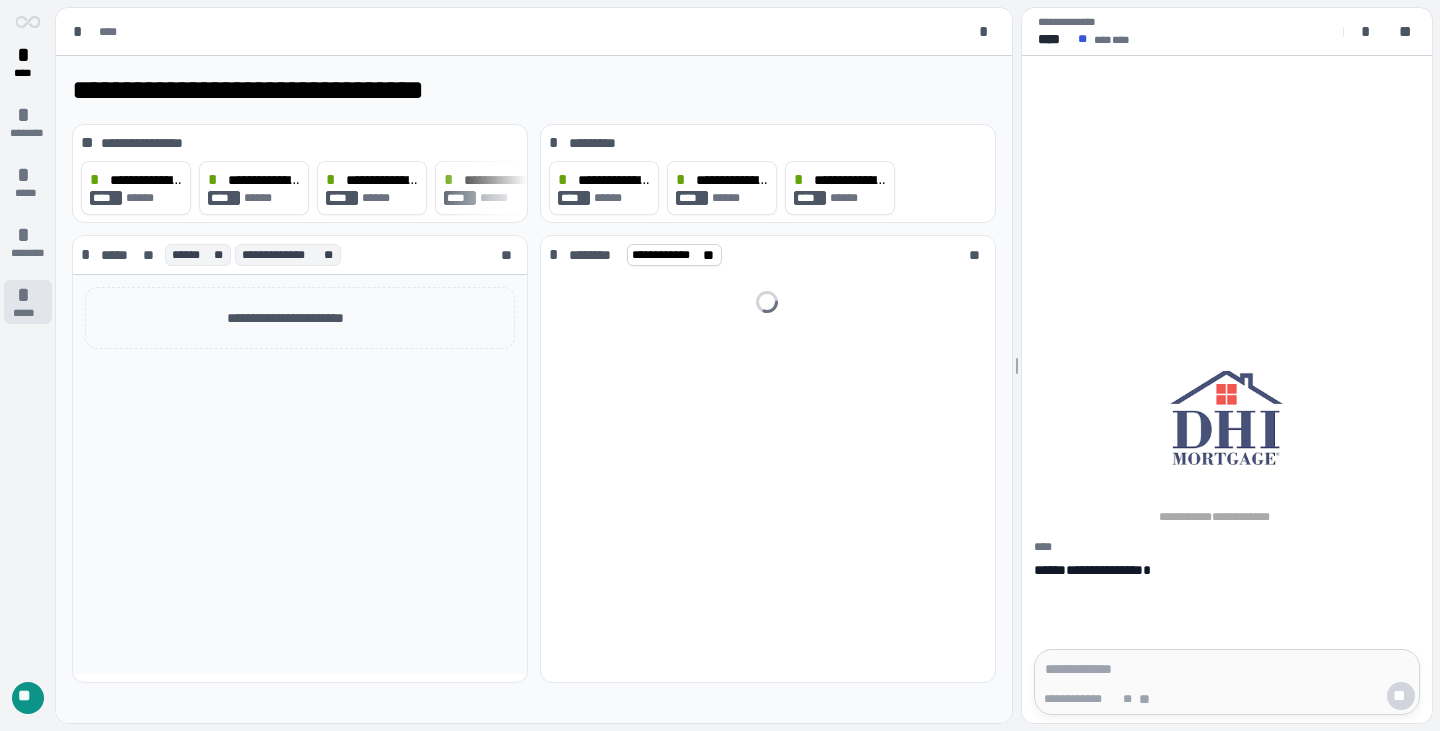 click on "*" at bounding box center (28, 295) 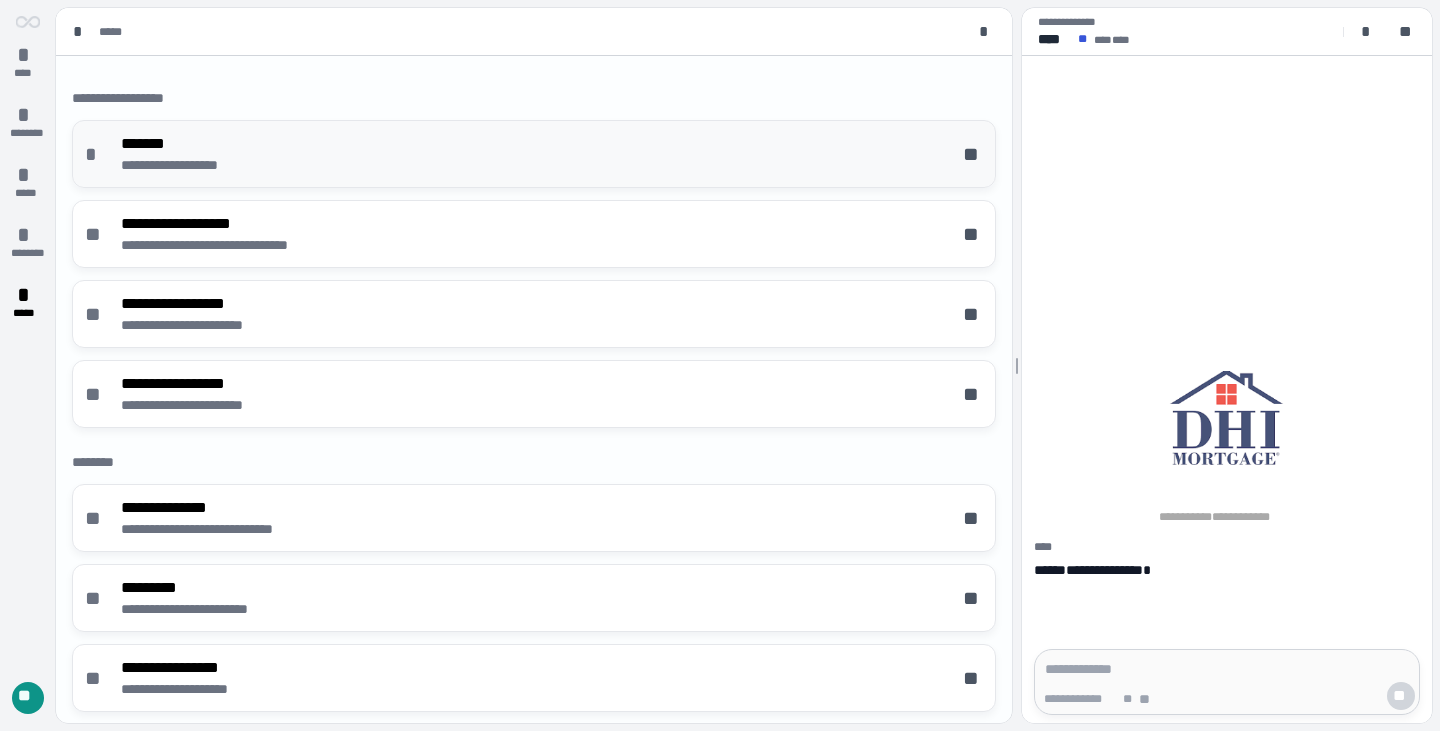 click on "*******" at bounding box center [192, 144] 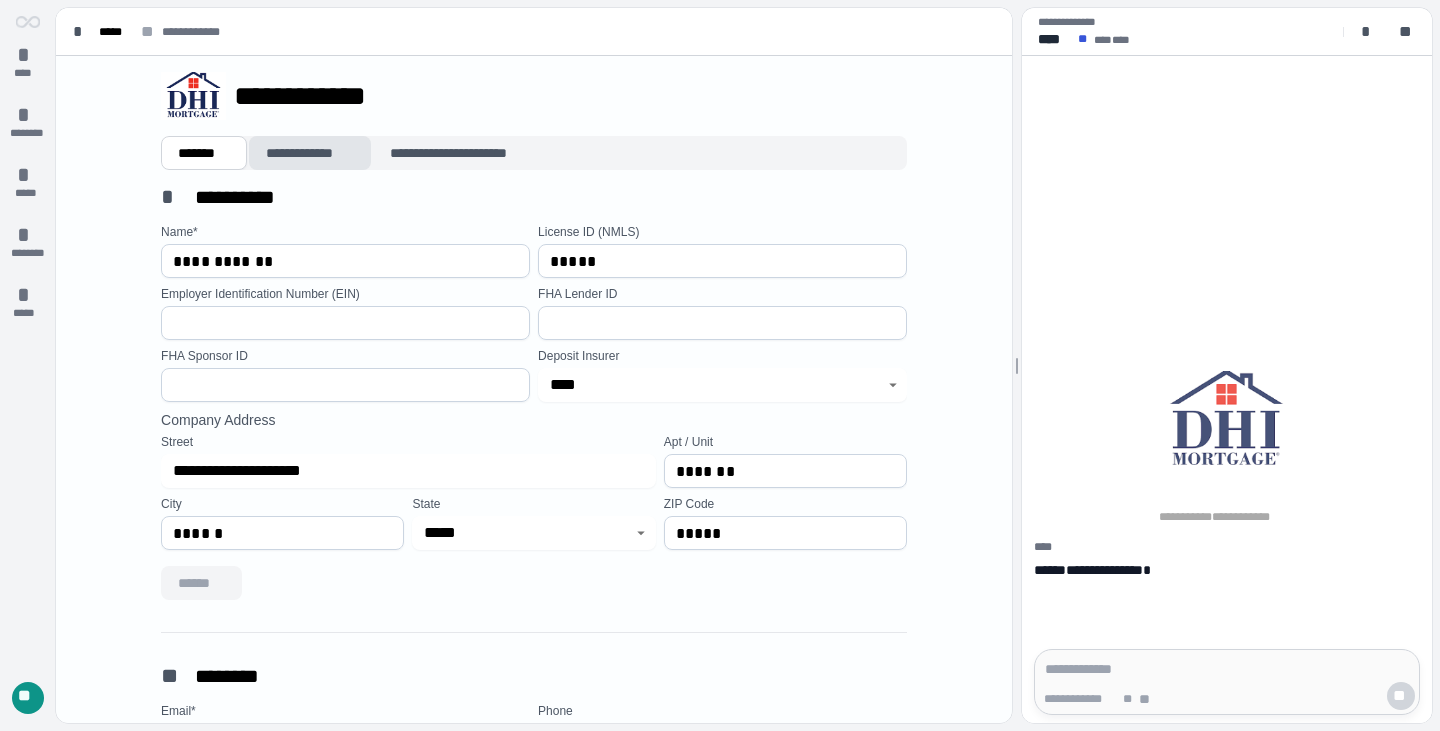 click on "**********" at bounding box center [310, 153] 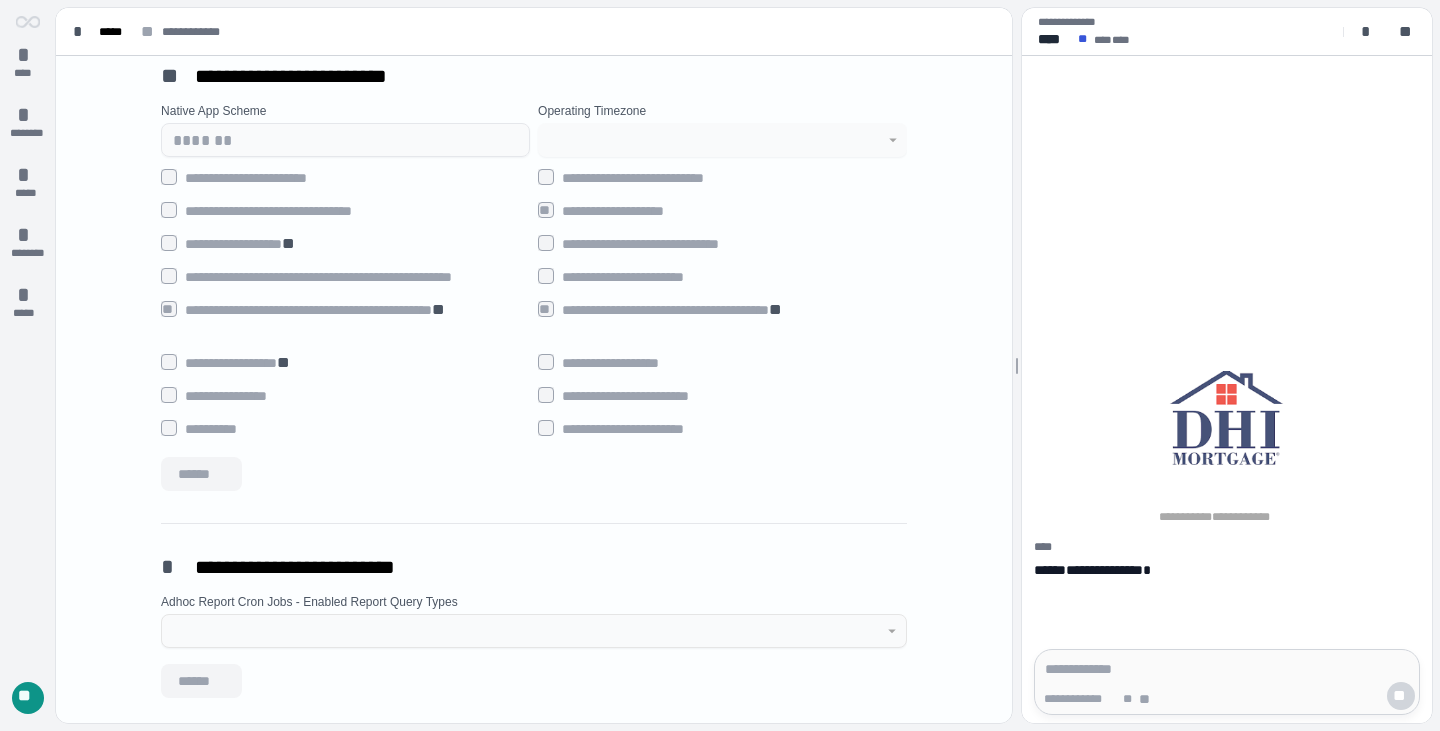scroll, scrollTop: 3146, scrollLeft: 0, axis: vertical 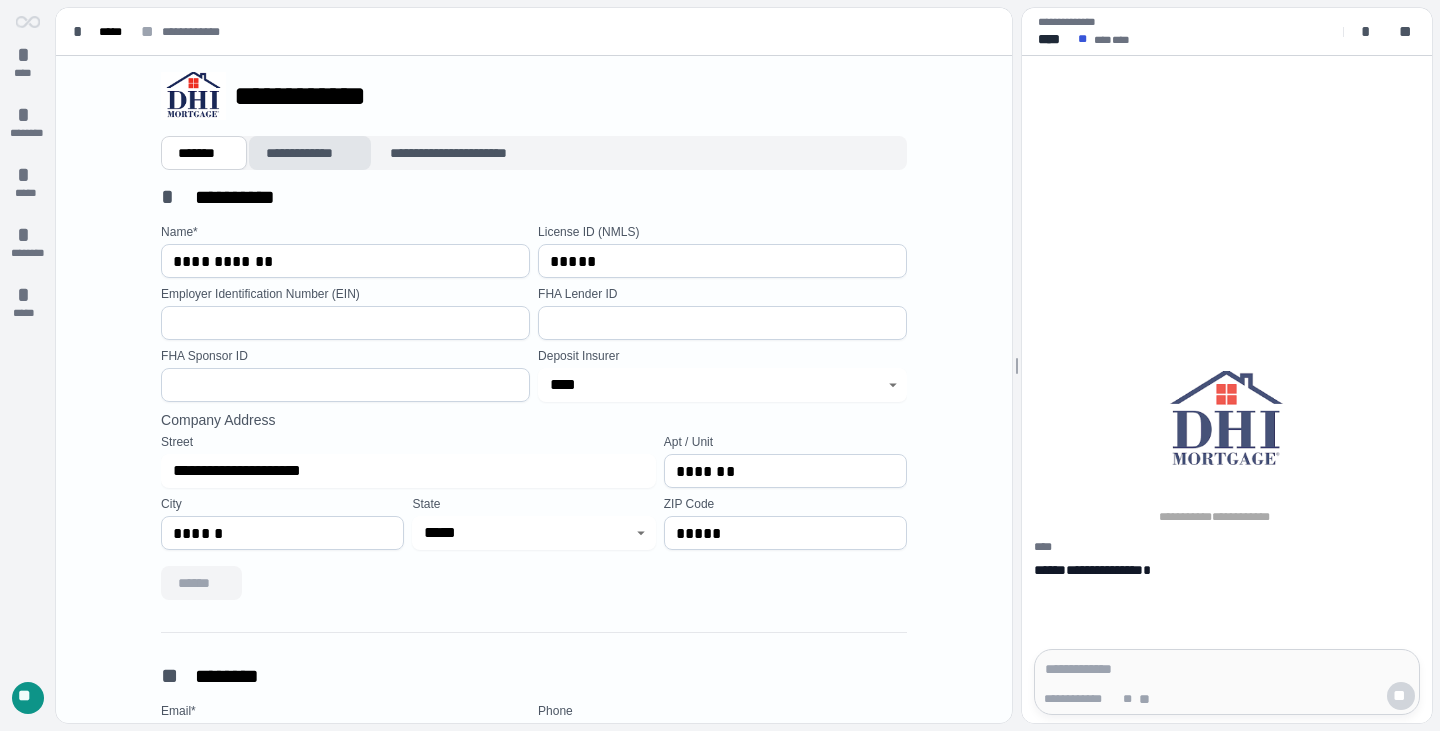 click on "**********" at bounding box center (310, 153) 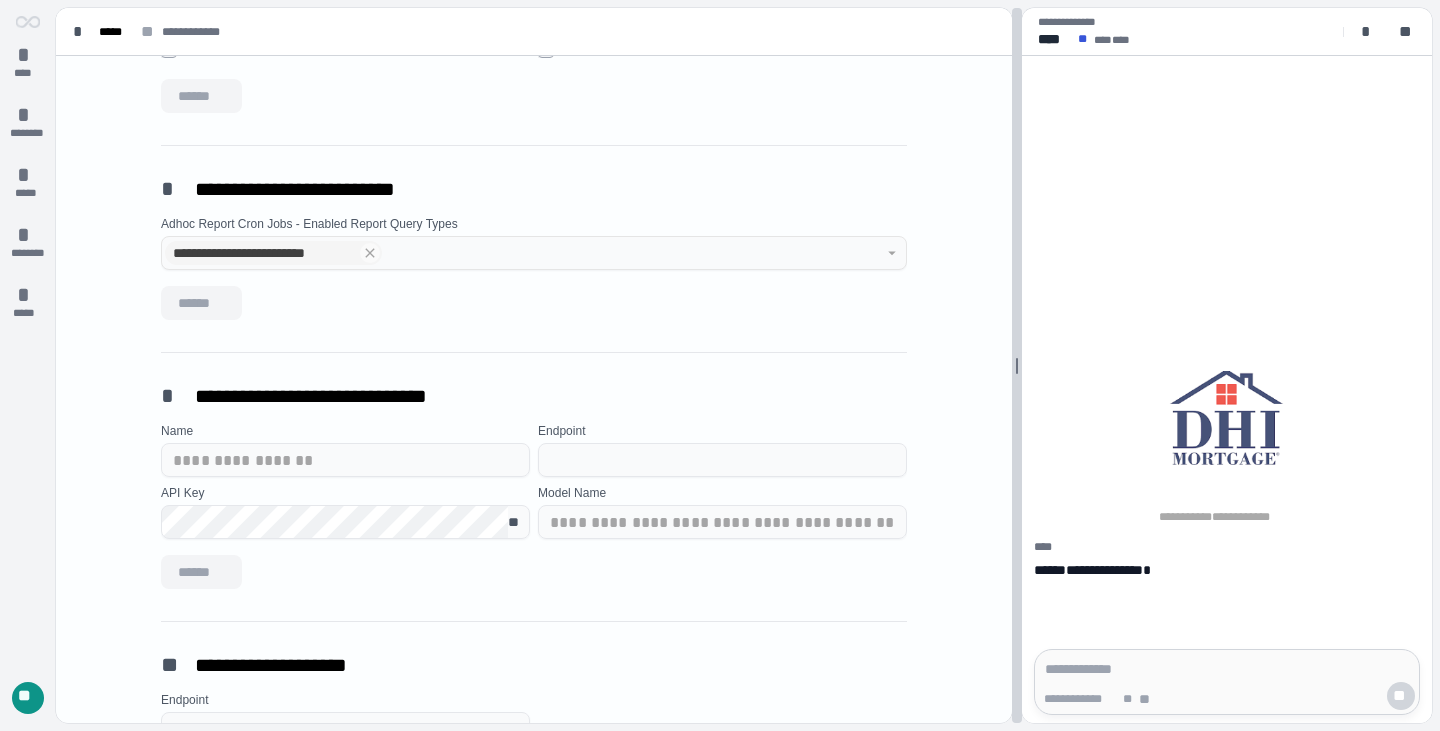 scroll, scrollTop: 3495, scrollLeft: 0, axis: vertical 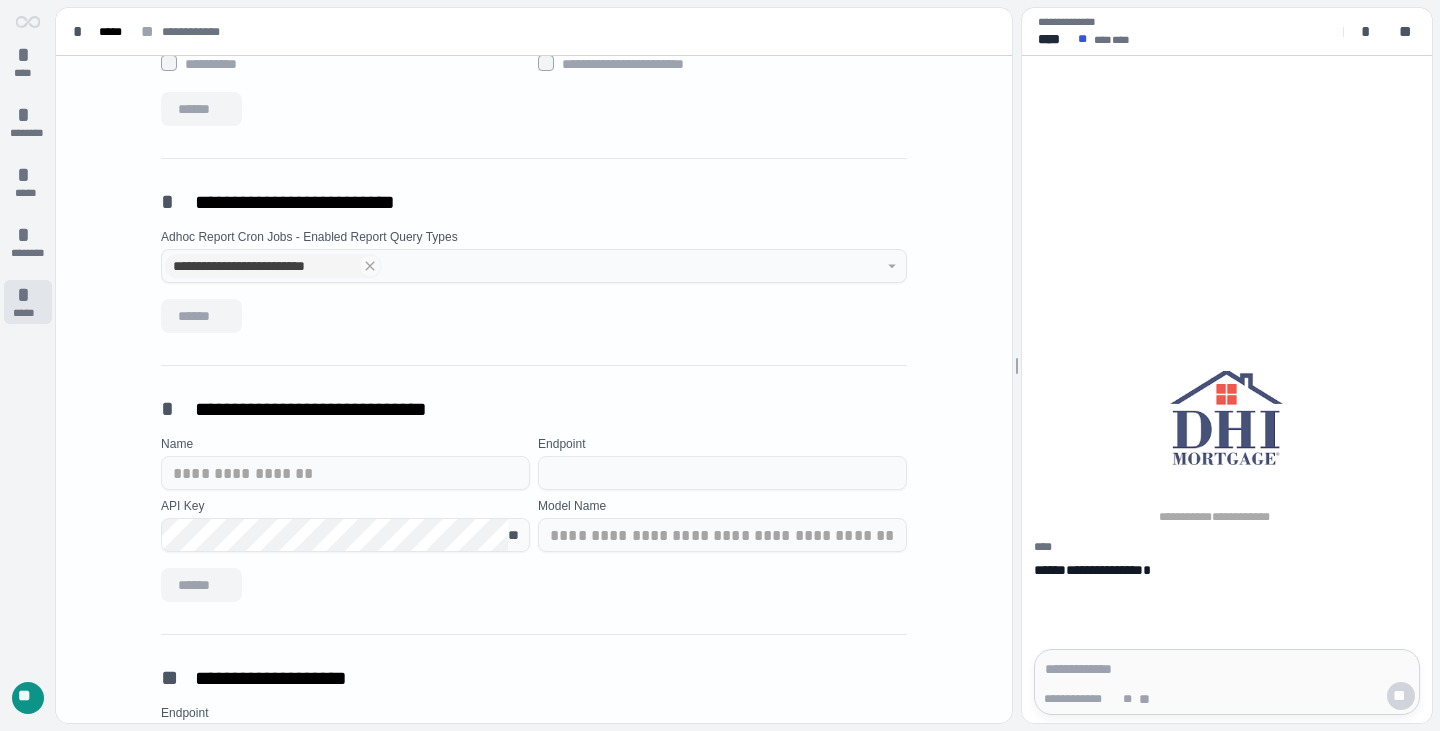 click on "*" at bounding box center (28, 295) 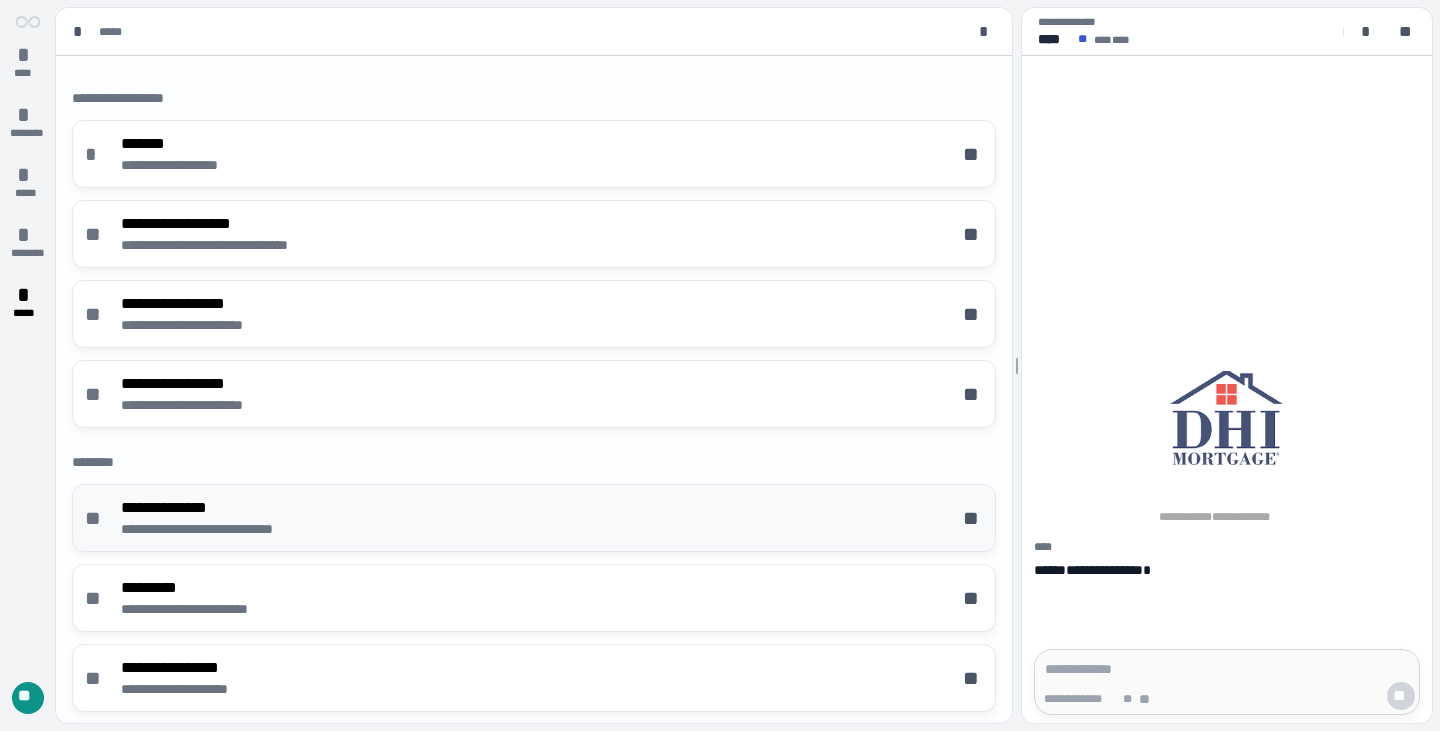 click on "**********" at bounding box center [534, 518] 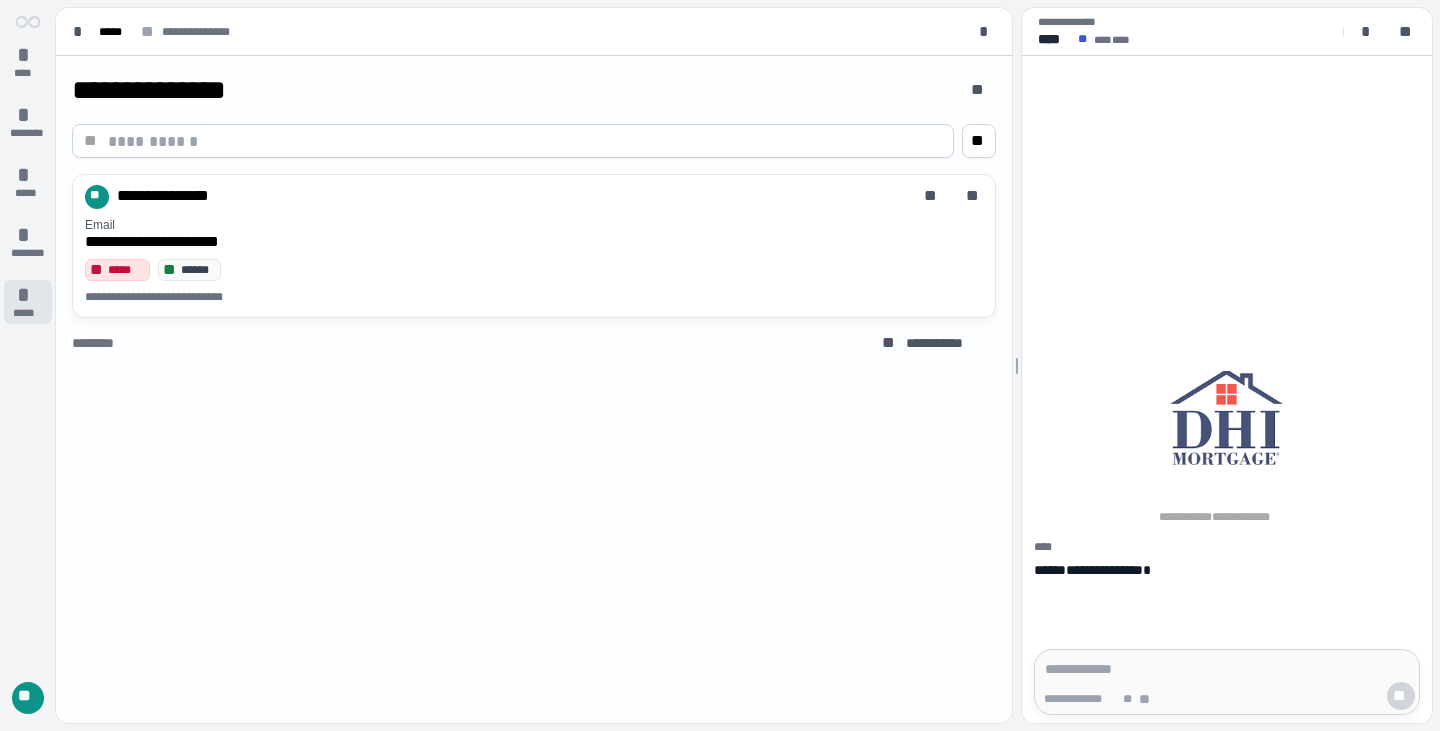 click on "*" at bounding box center (28, 295) 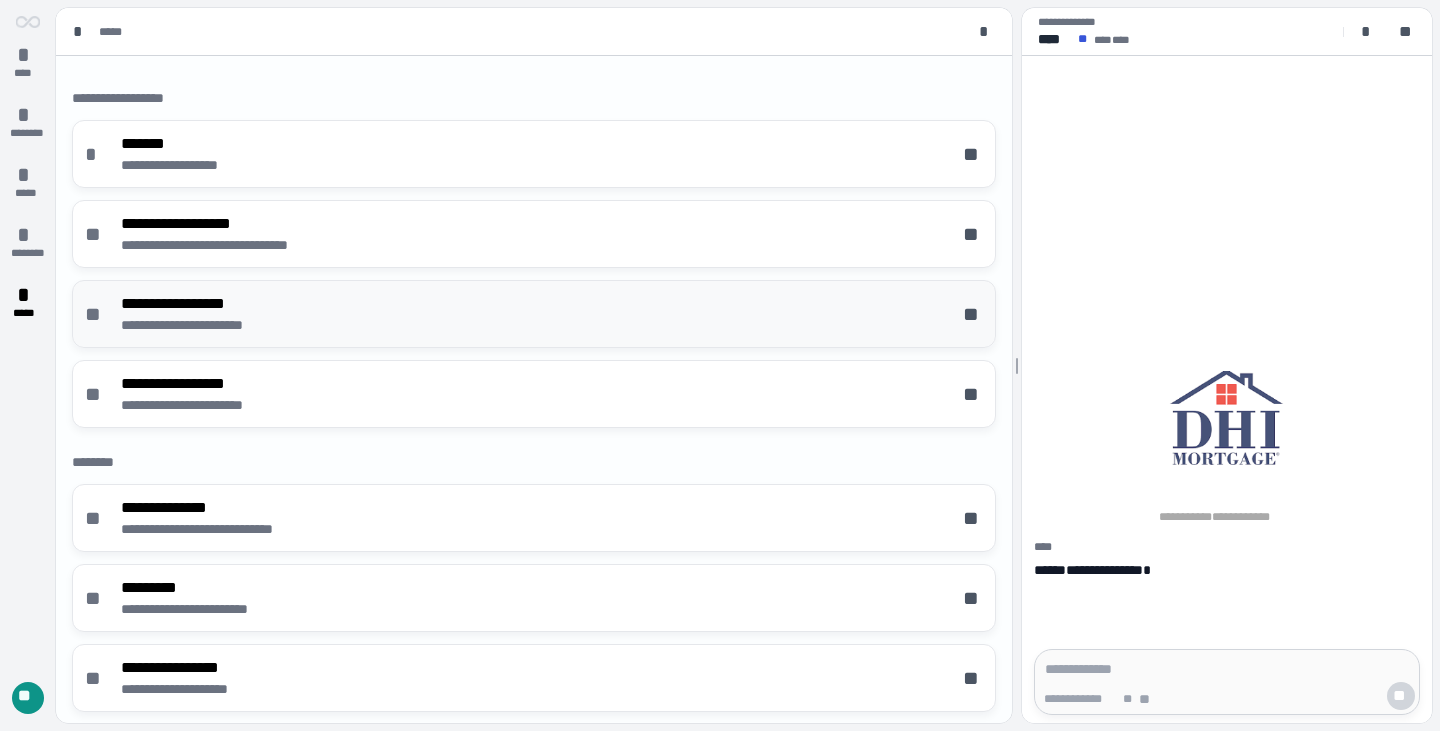 click on "**********" at bounding box center [534, 314] 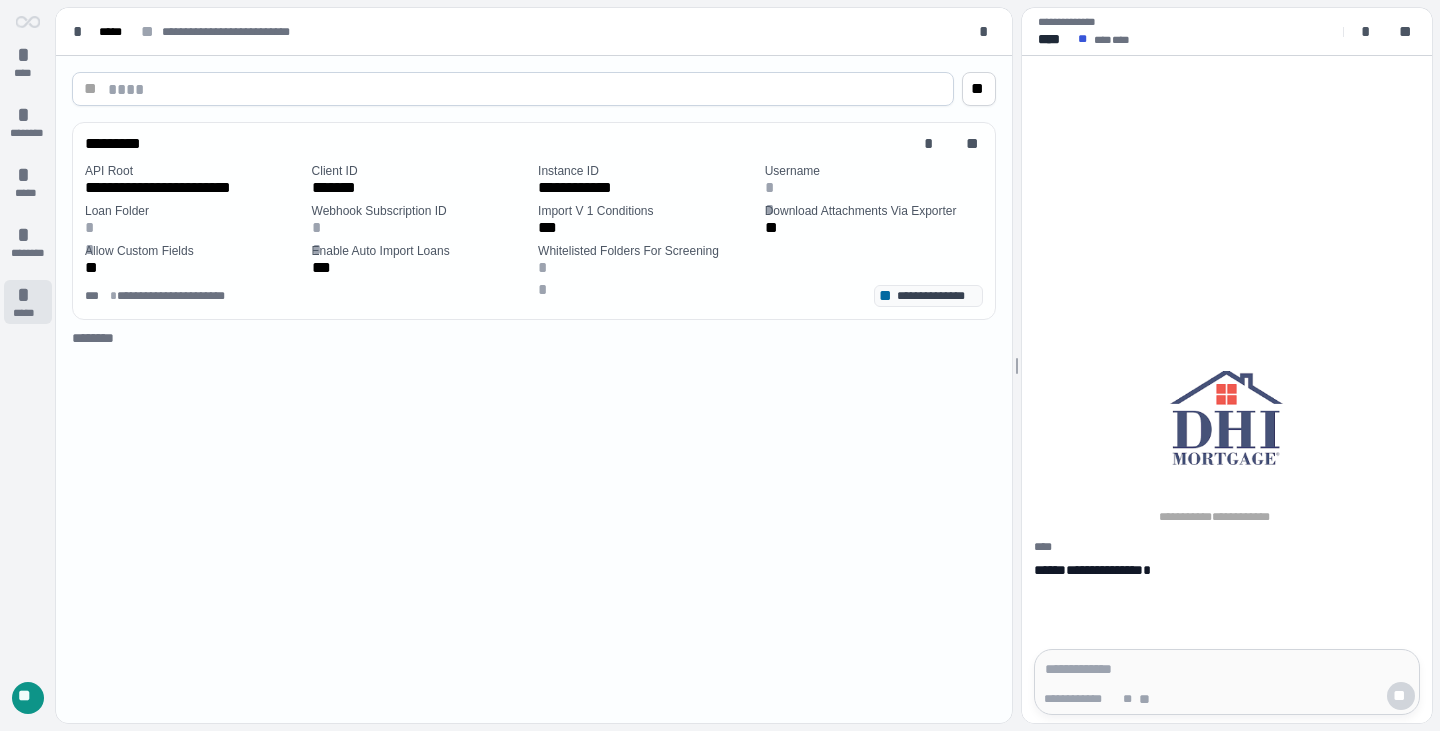 click on "*" at bounding box center [28, 295] 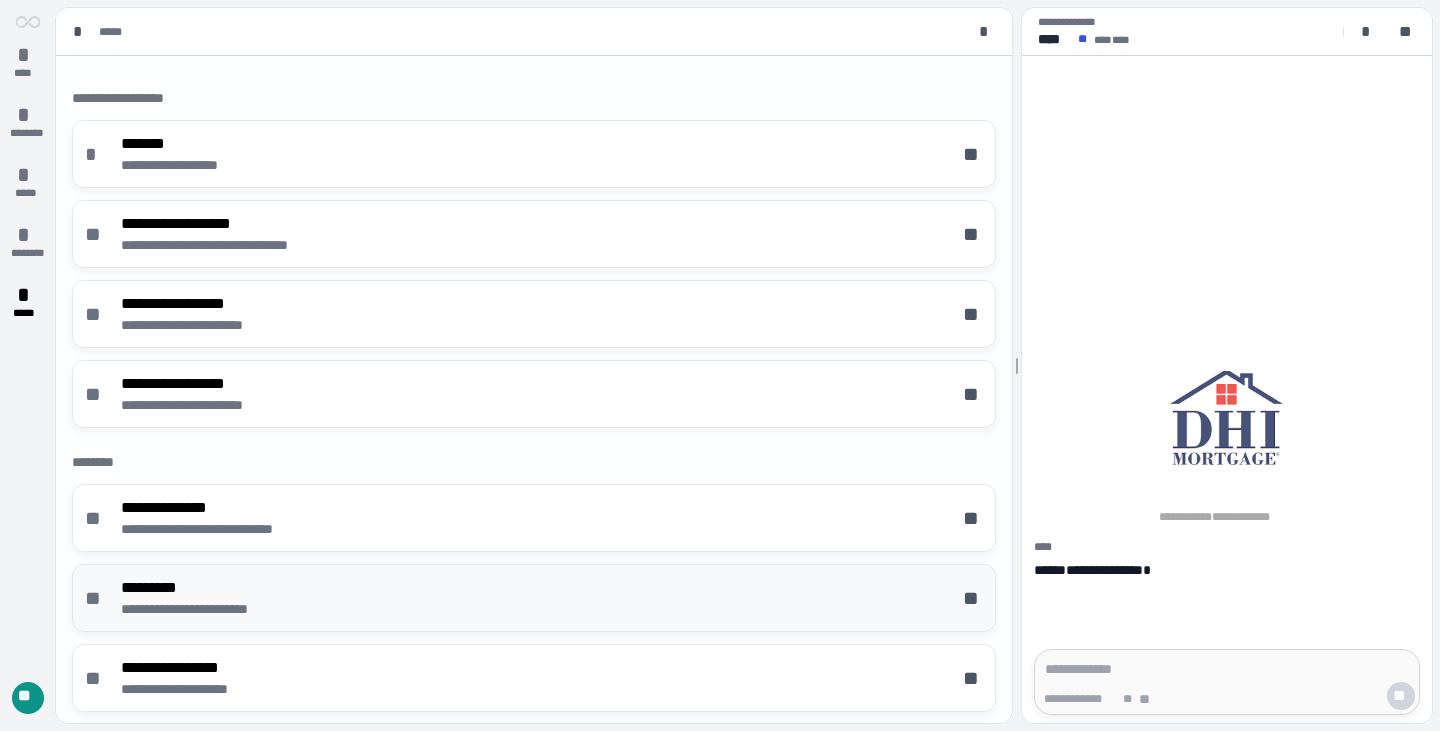 click on "**********" at bounding box center (534, 598) 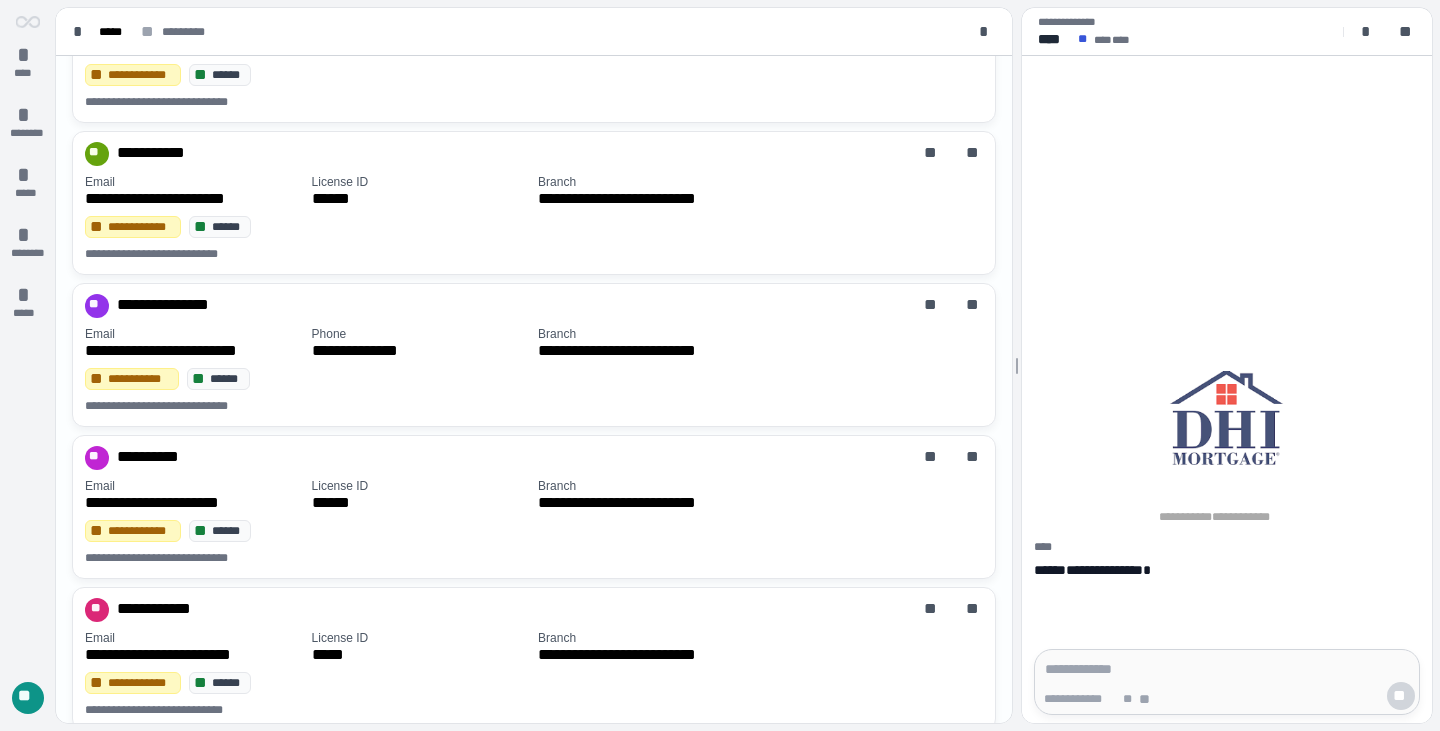 scroll, scrollTop: 800, scrollLeft: 0, axis: vertical 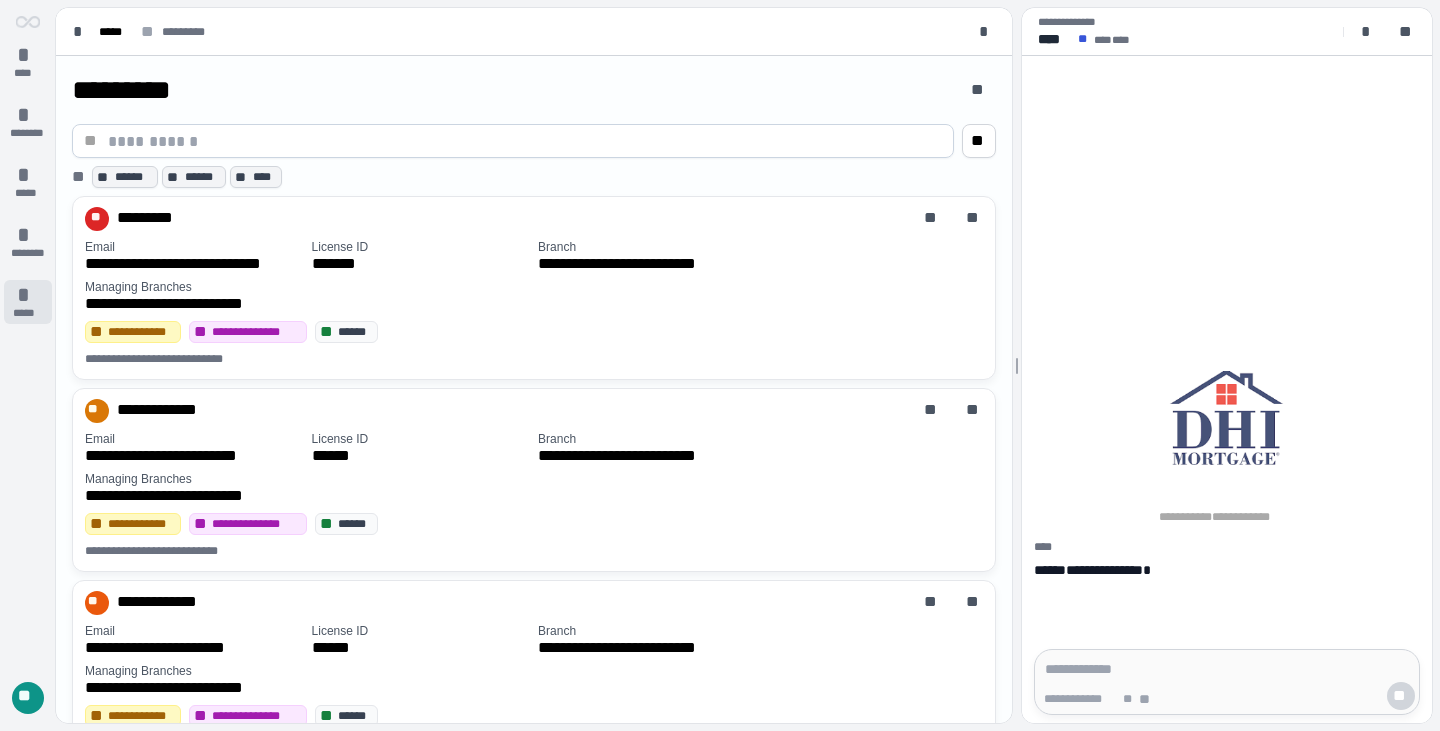 click on "*****" at bounding box center (28, 313) 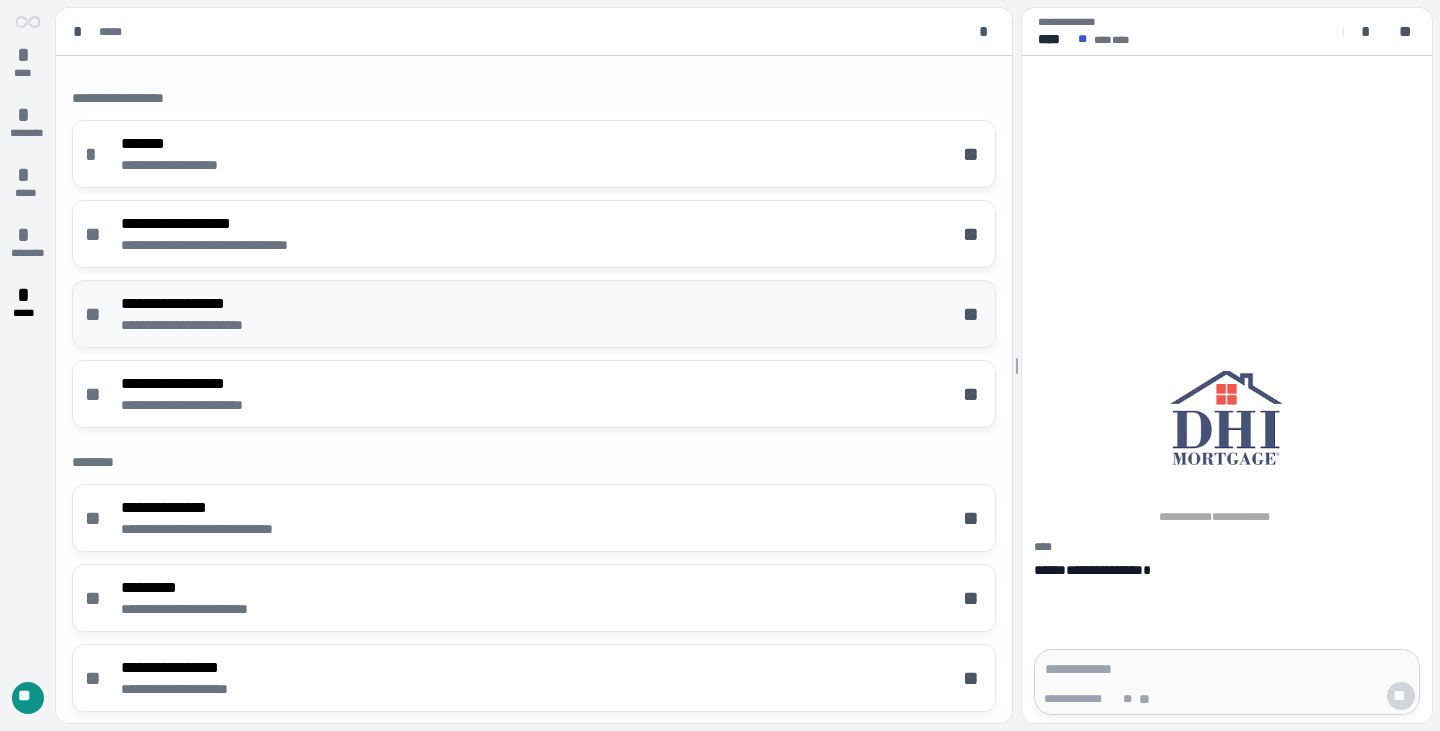 click on "**********" at bounding box center (200, 325) 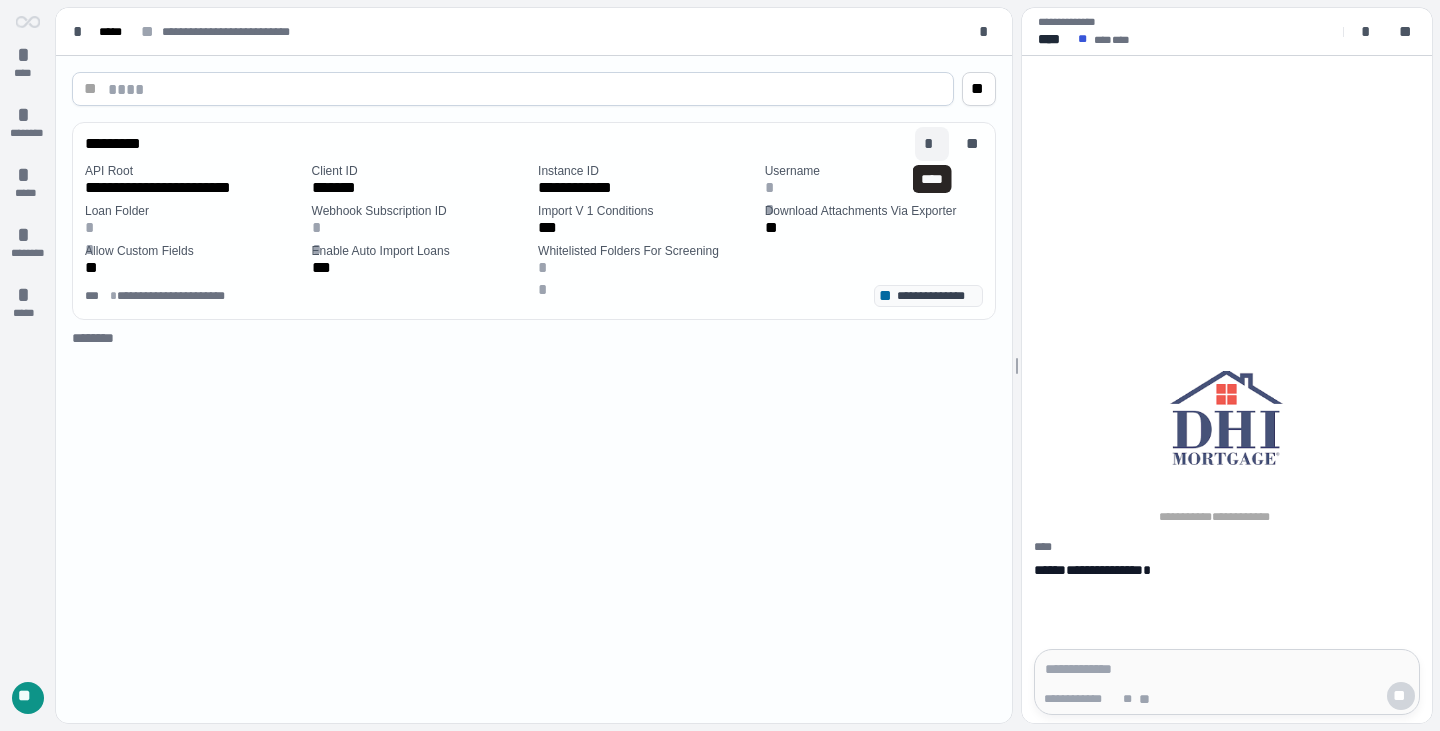 click on "*" at bounding box center (932, 144) 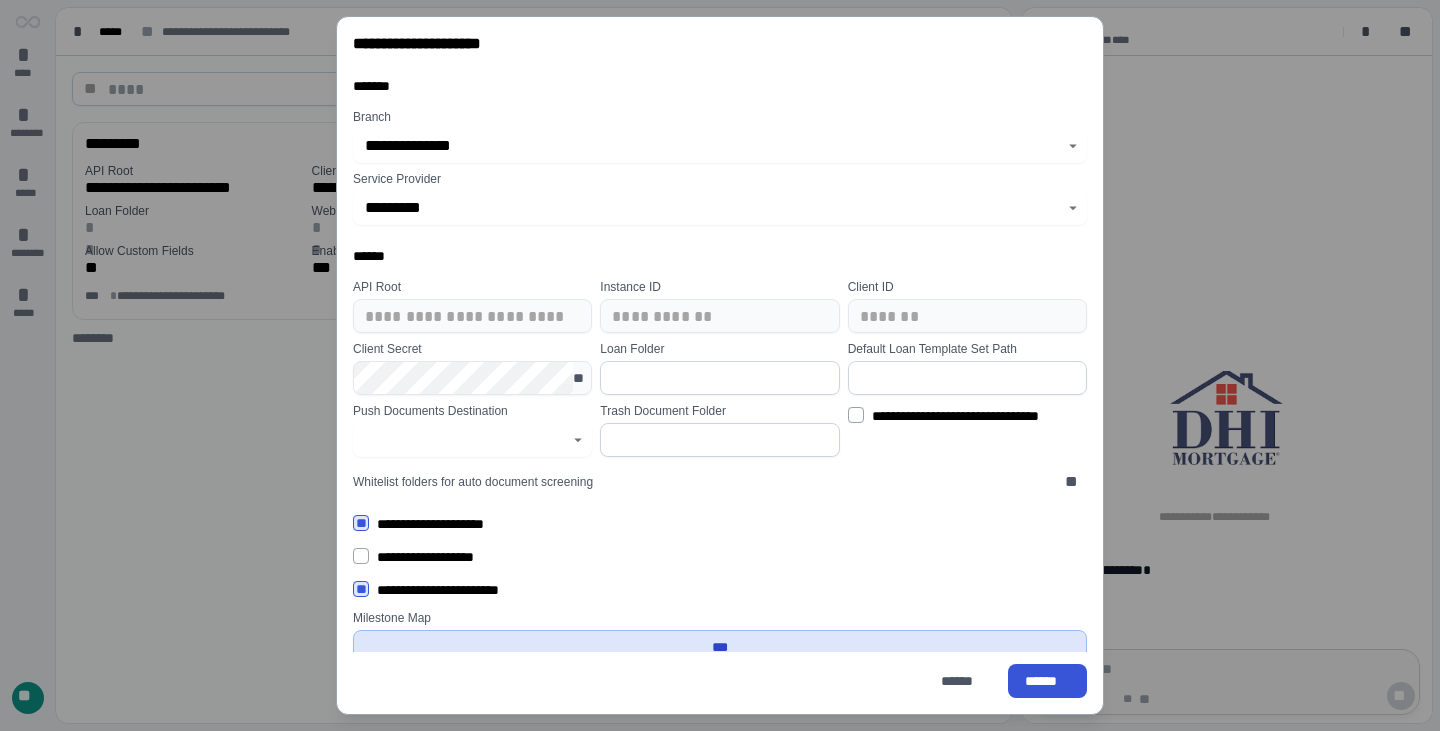 type on "*********" 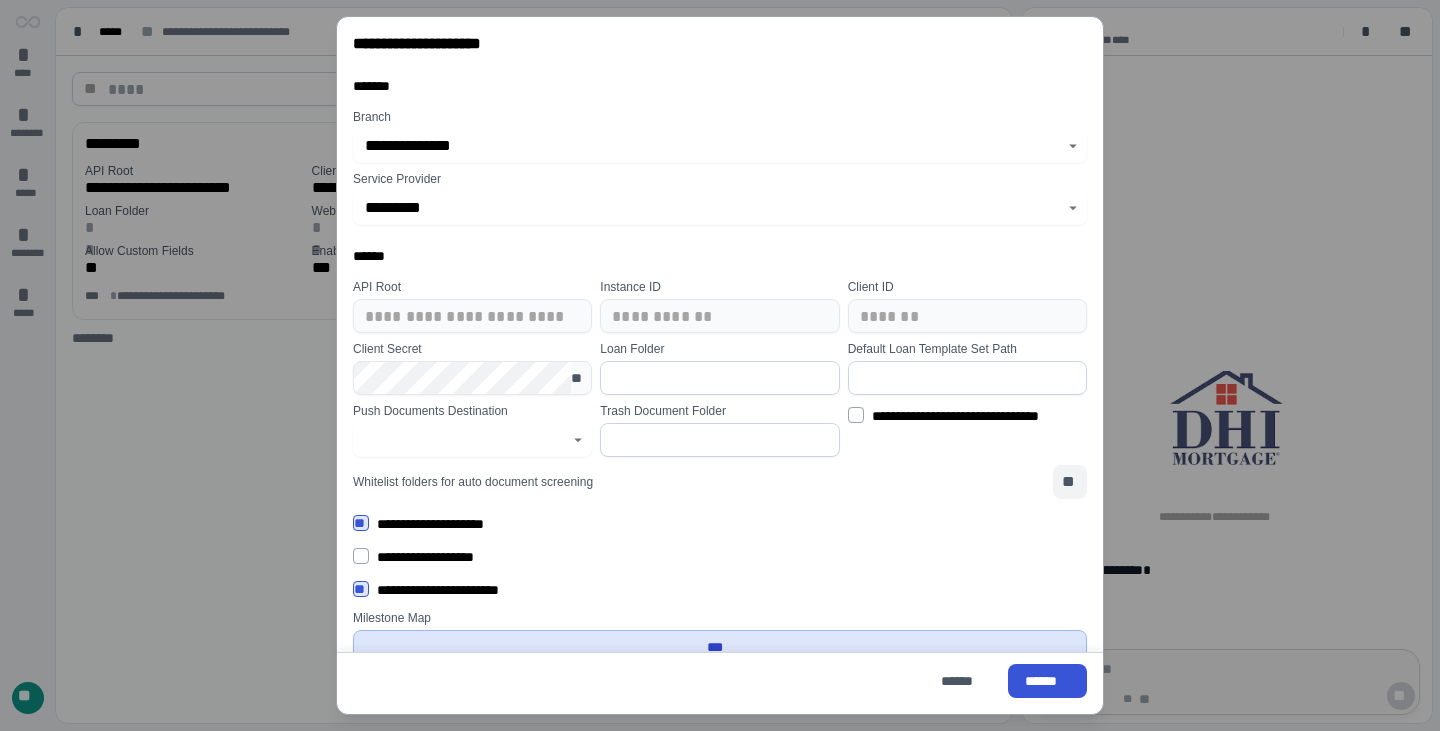 click on "**" at bounding box center (1070, 482) 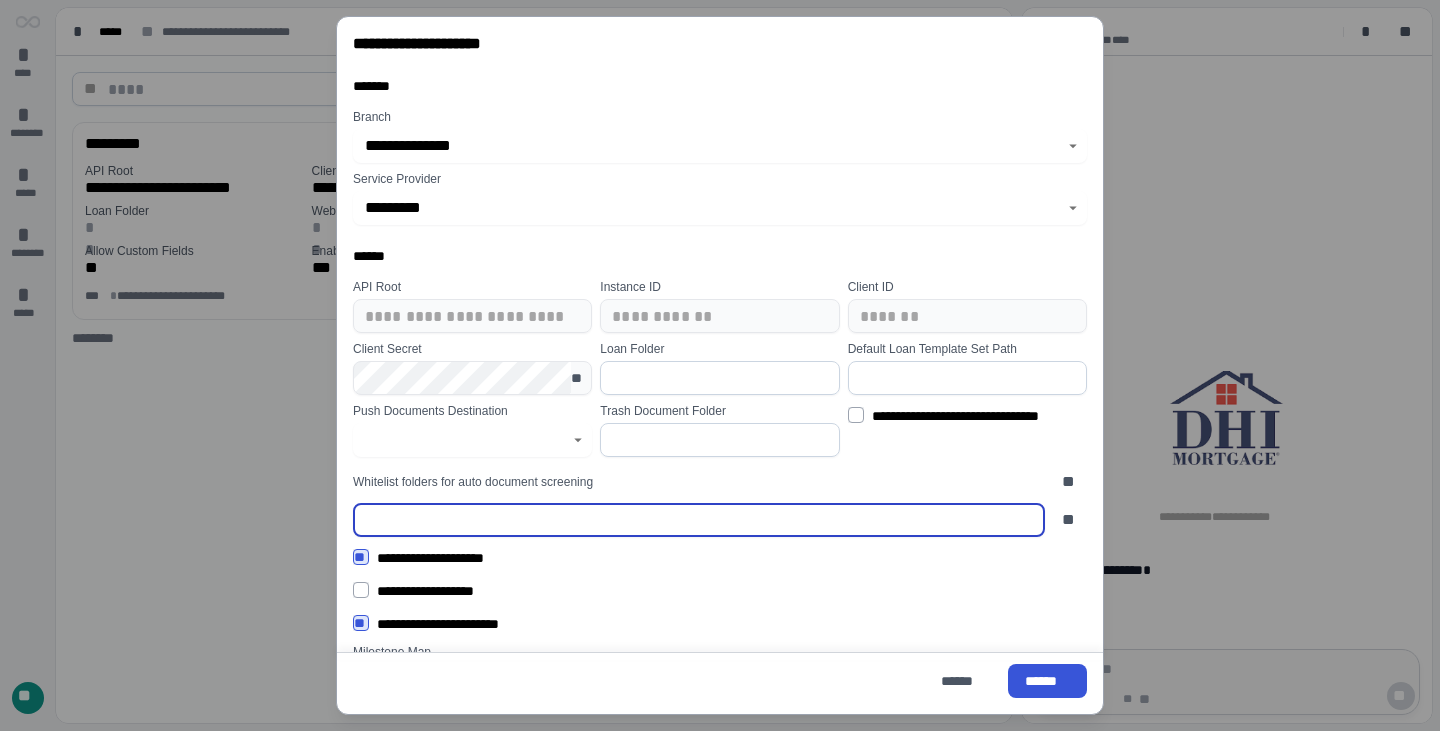 click at bounding box center (699, 520) 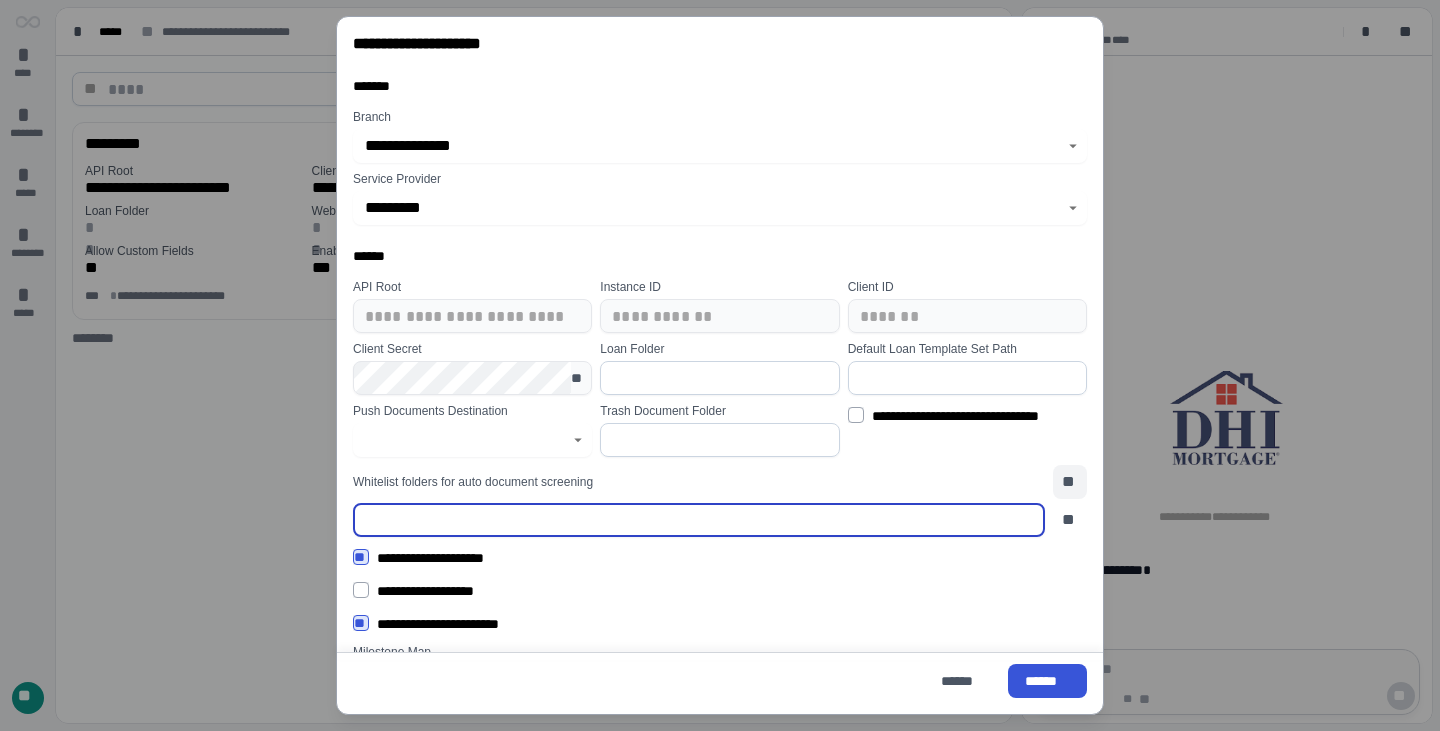 click on "**" at bounding box center (1070, 482) 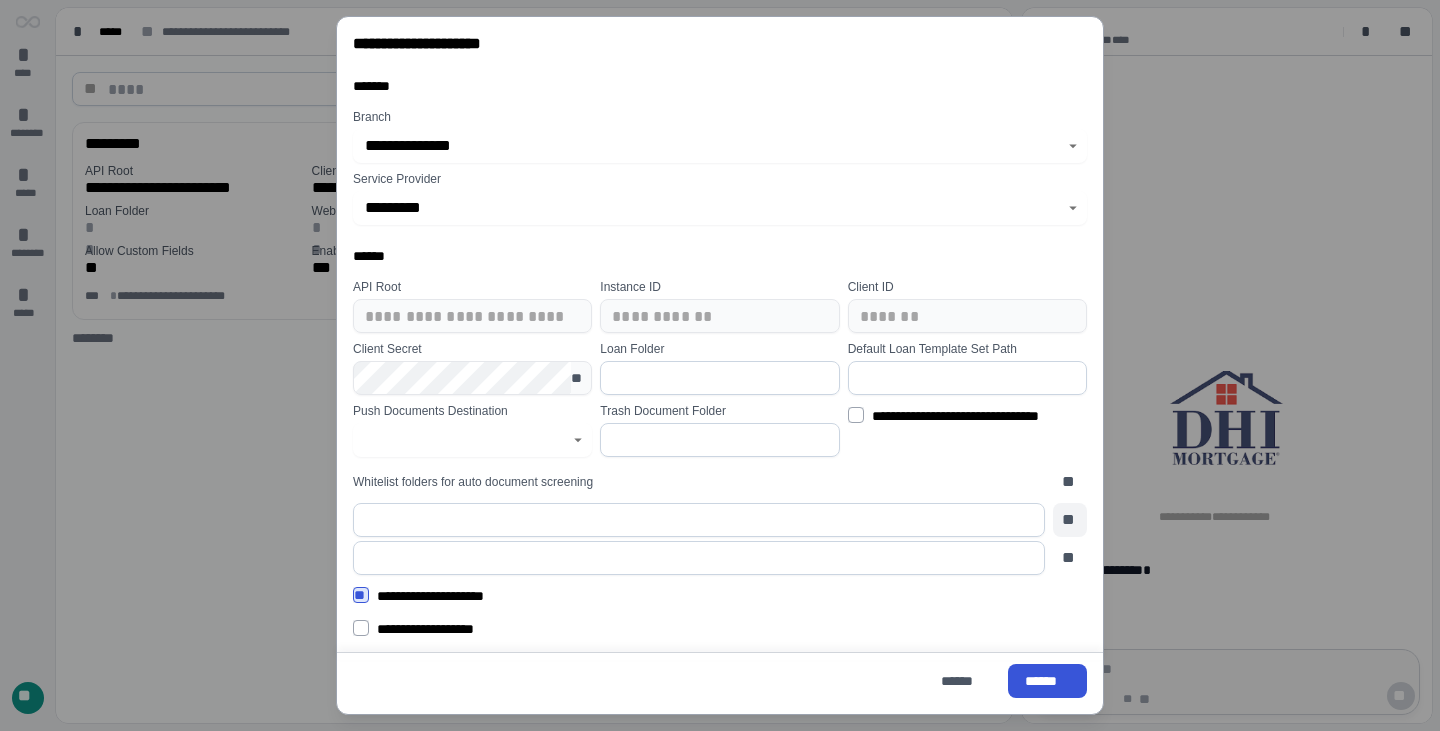 click on "**" at bounding box center [1070, 520] 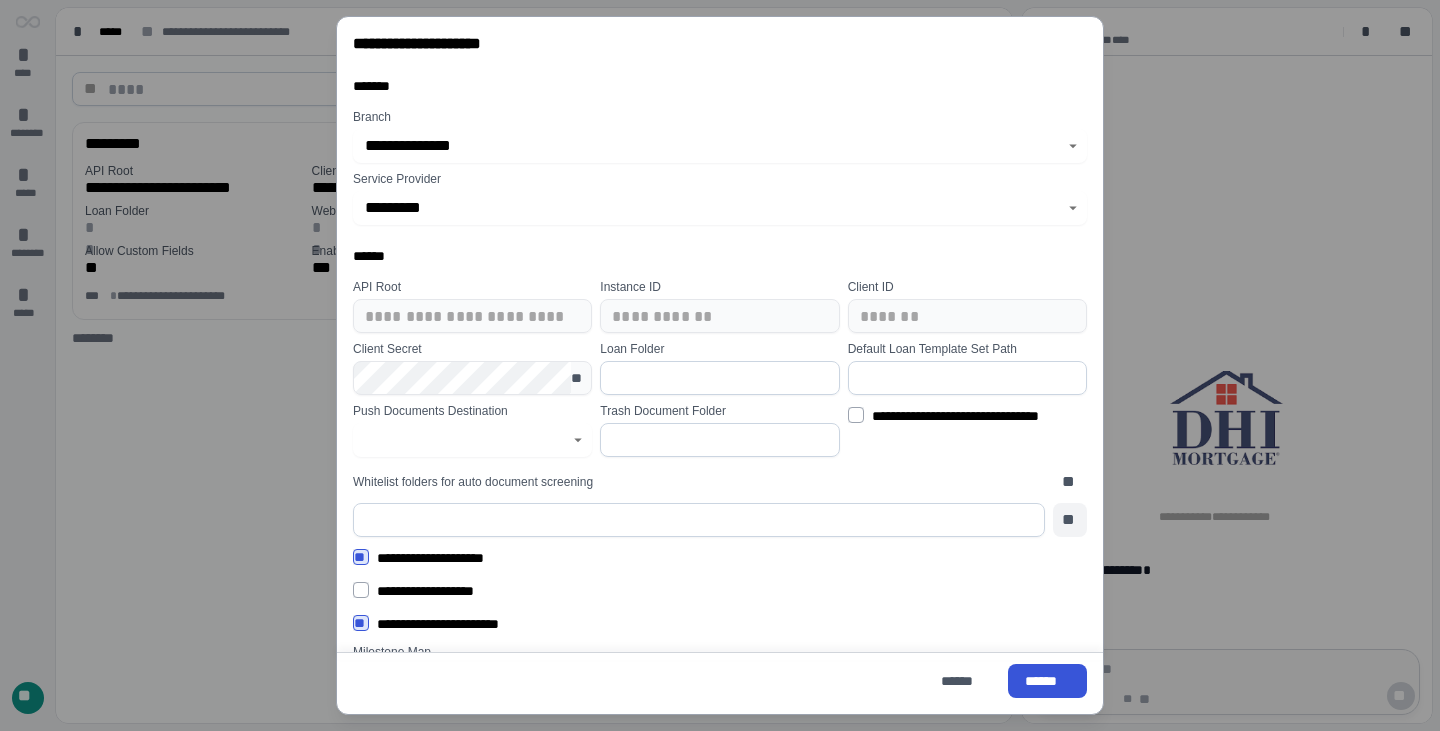 click on "**" at bounding box center [1070, 520] 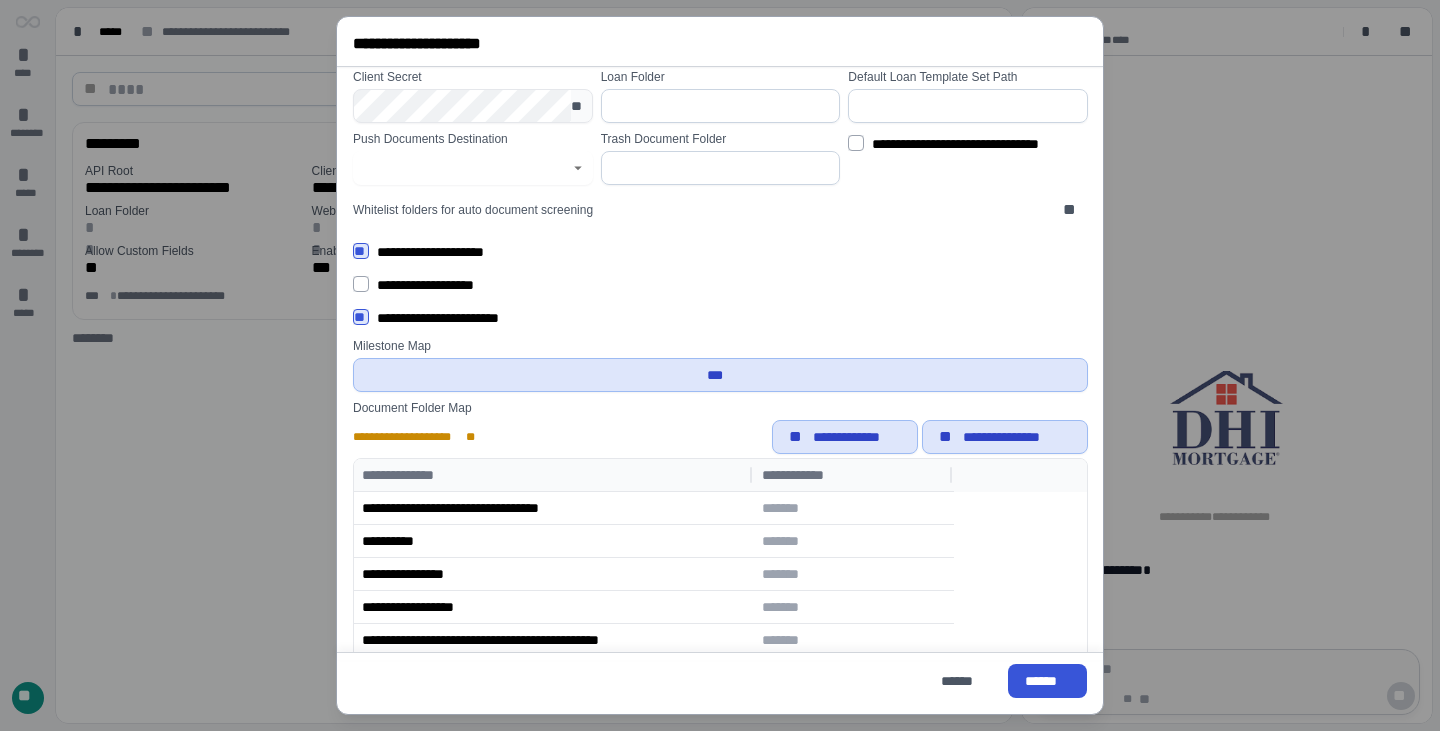scroll, scrollTop: 375, scrollLeft: 0, axis: vertical 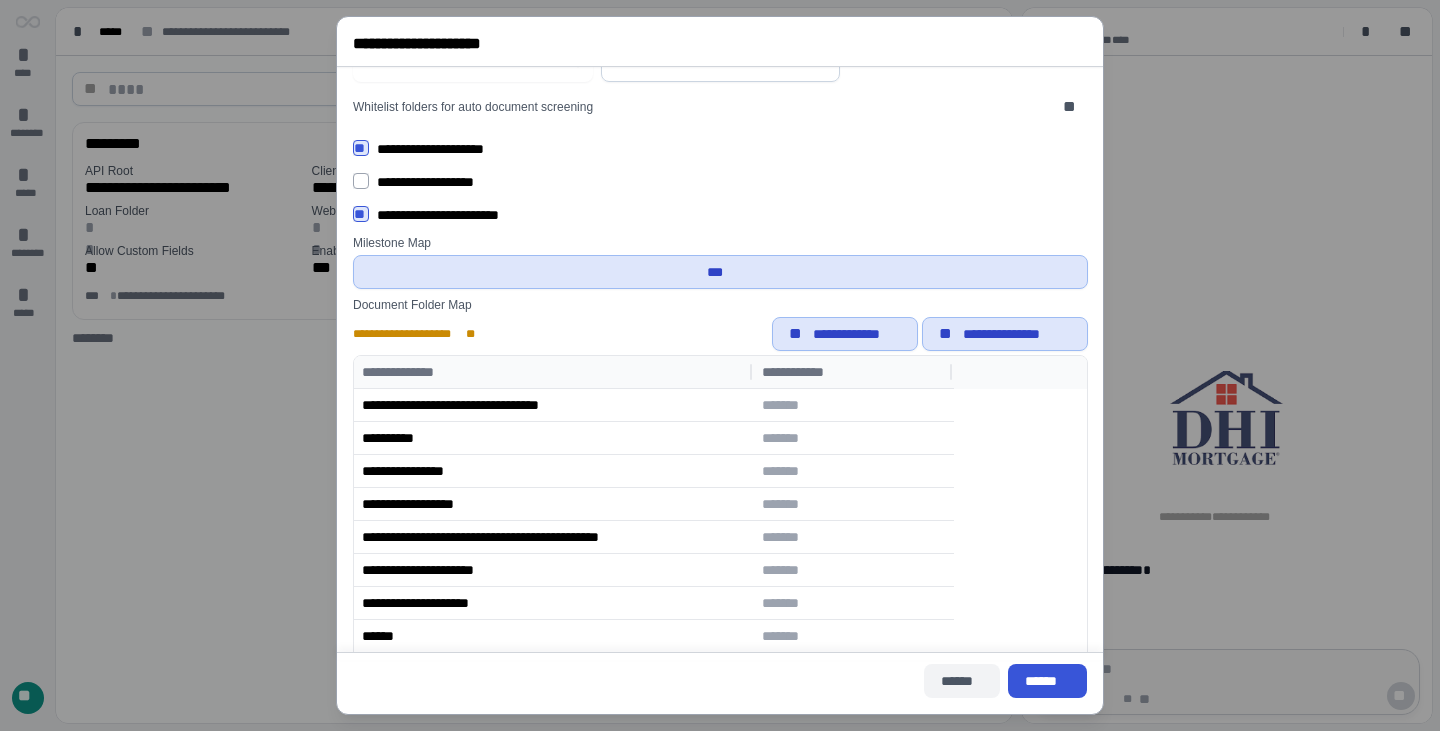 click on "******" at bounding box center [962, 681] 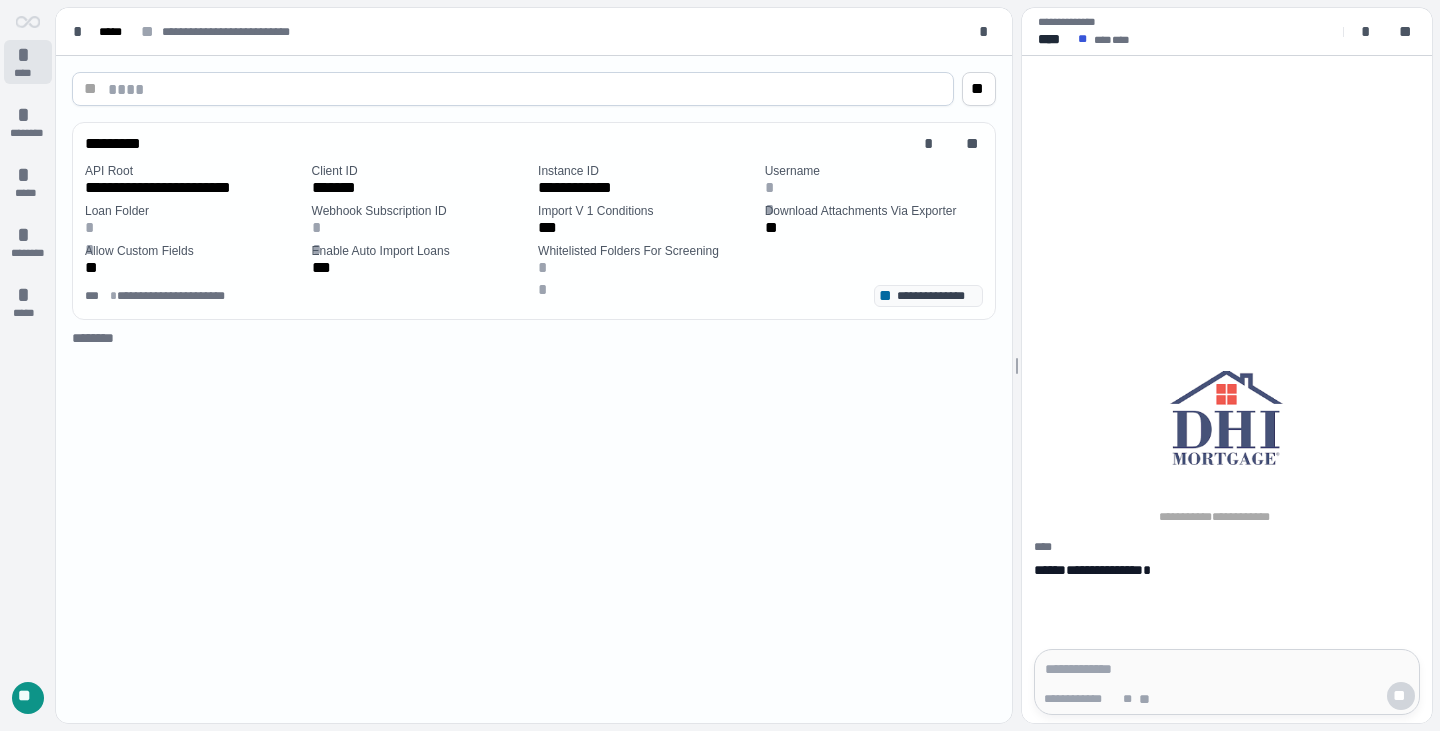 click on "*" at bounding box center [28, 55] 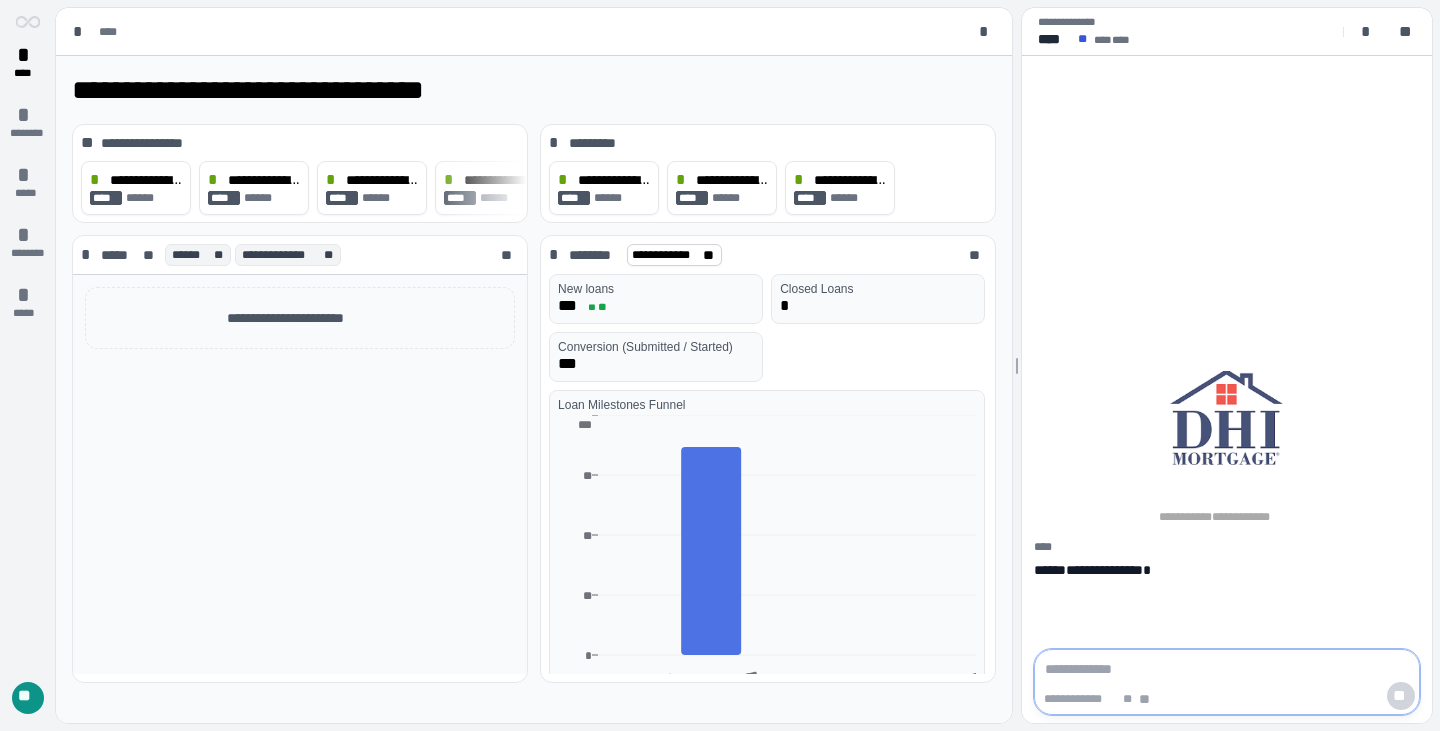 click at bounding box center (1227, 669) 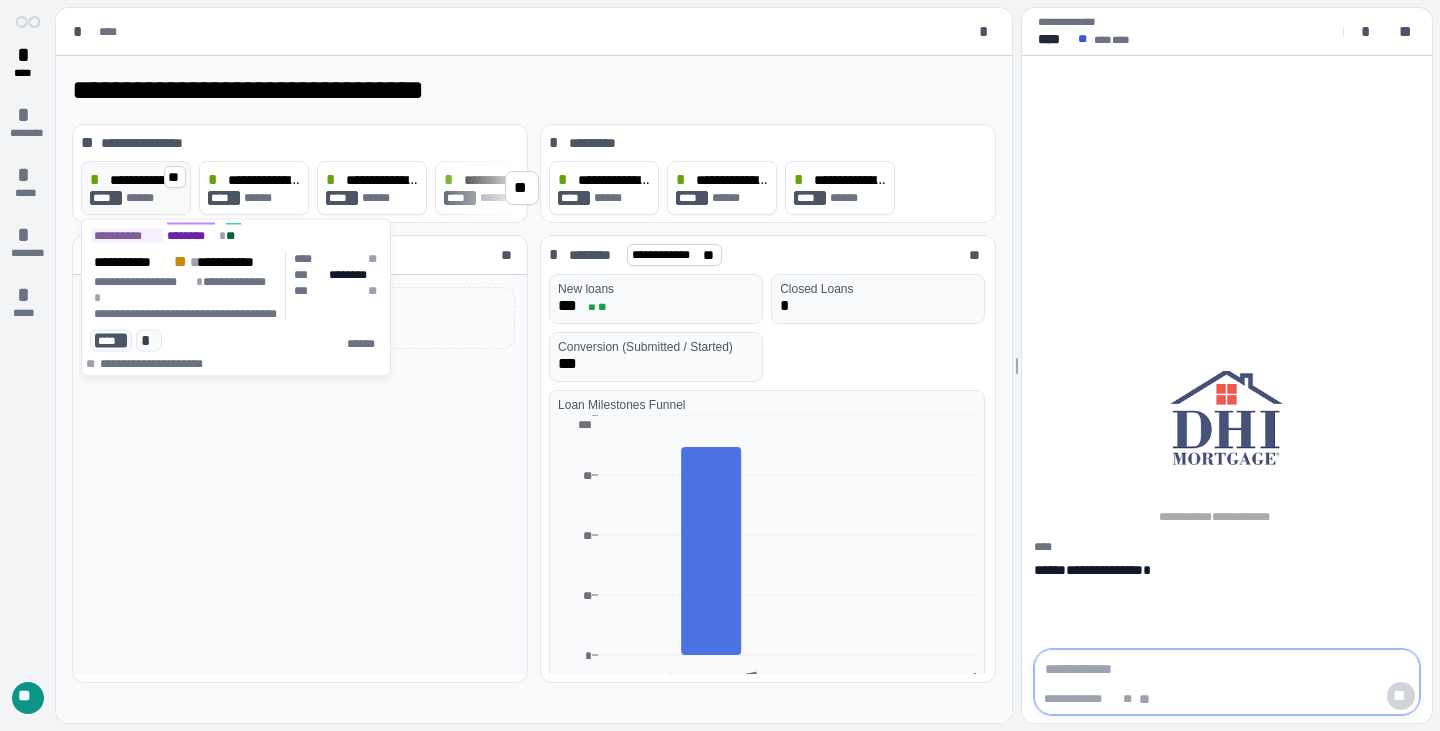click on "**********" at bounding box center (146, 180) 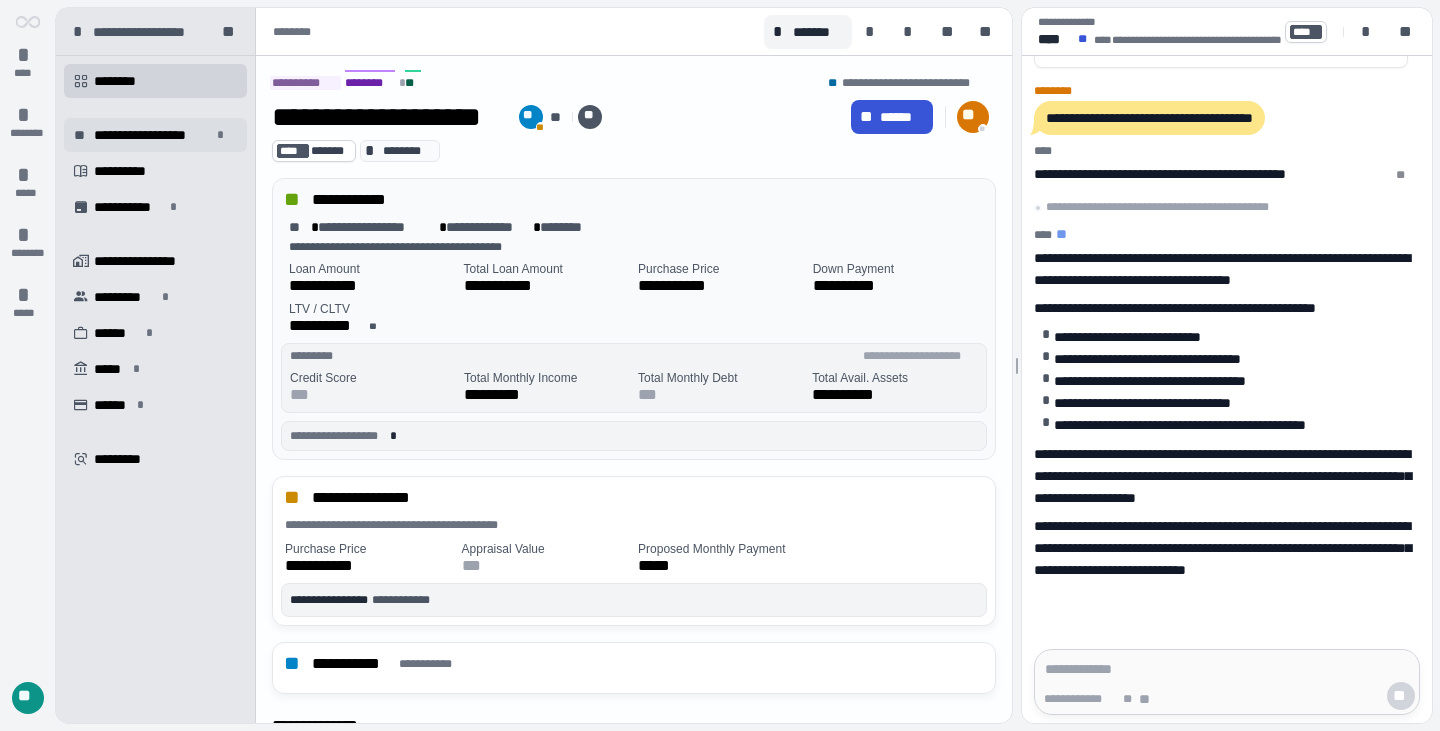 click on "**********" at bounding box center (152, 135) 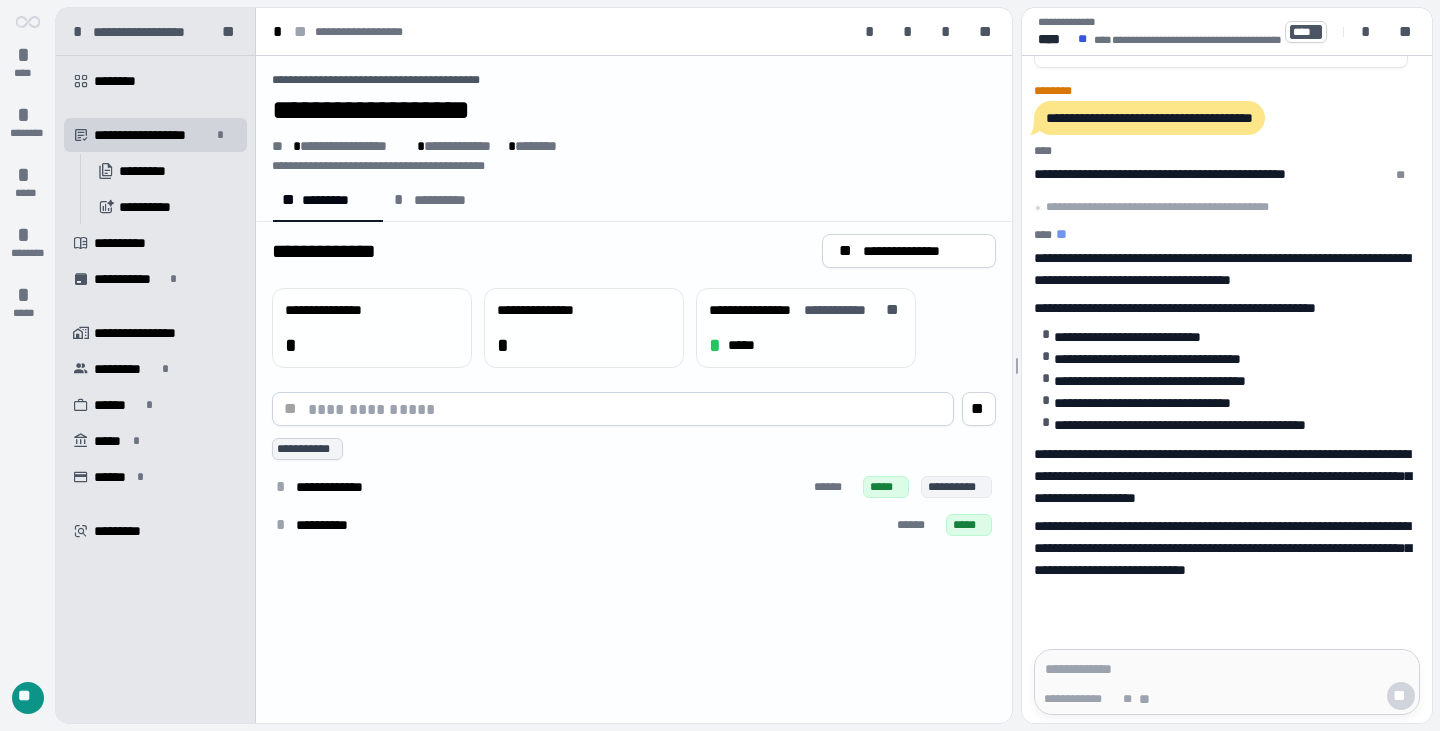 click on "*" at bounding box center (584, 345) 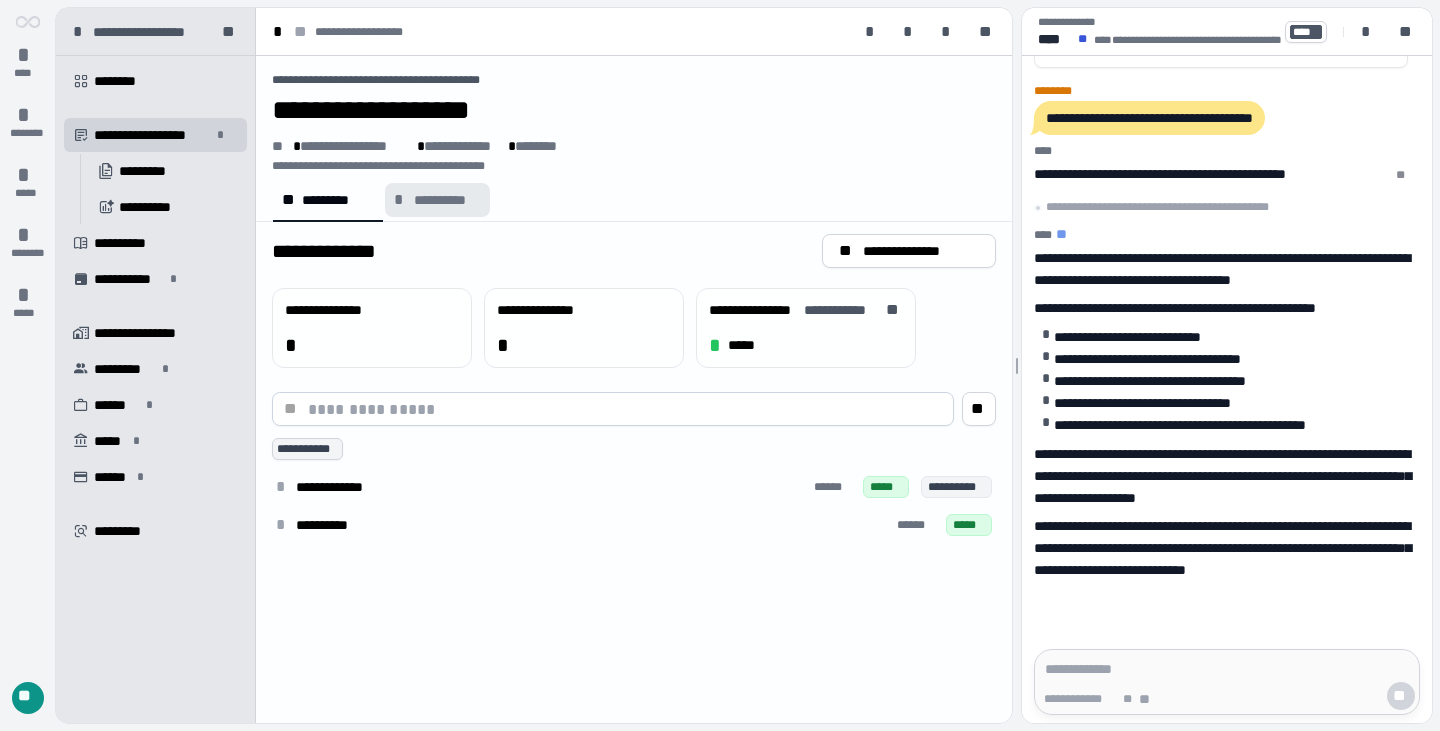 click on "**********" at bounding box center [447, 200] 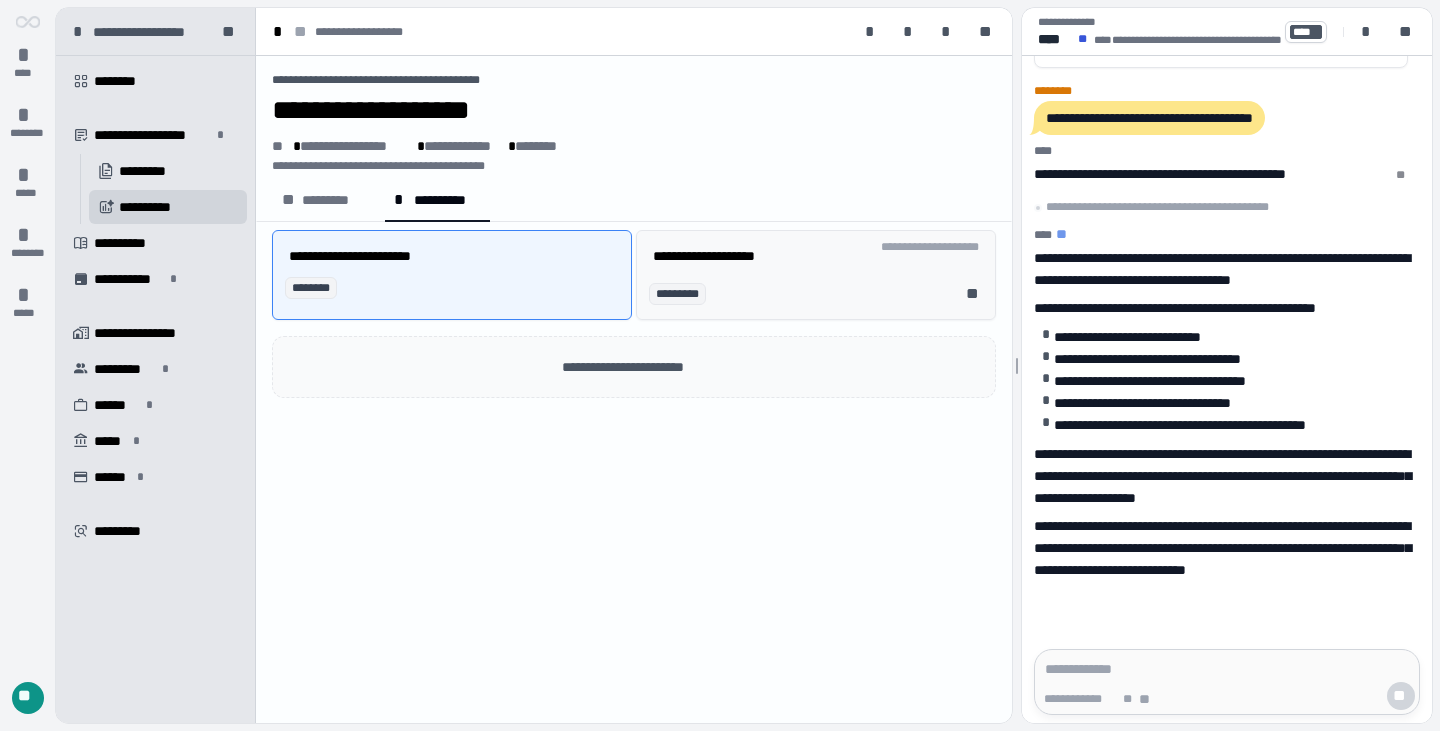 click on "********* **" at bounding box center (820, 294) 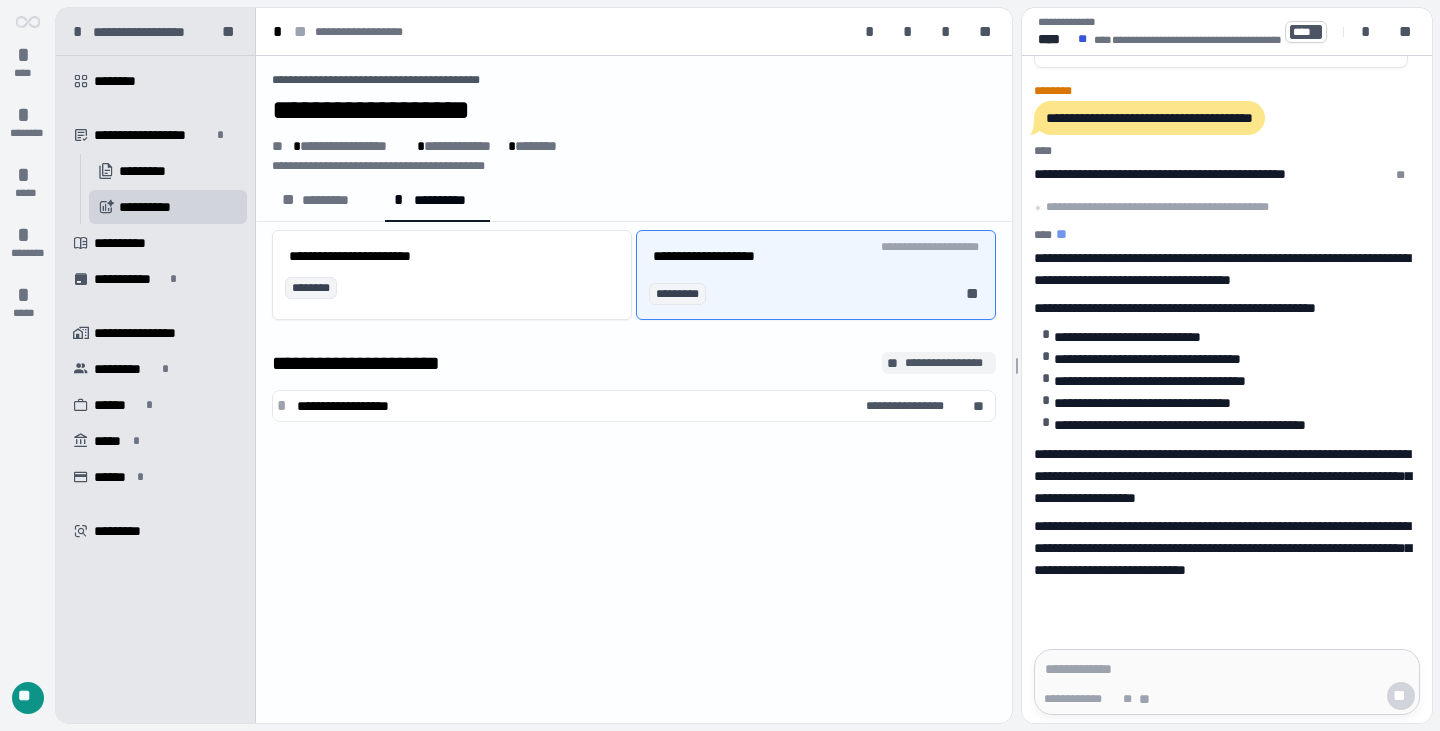 click on "**********" at bounding box center (948, 363) 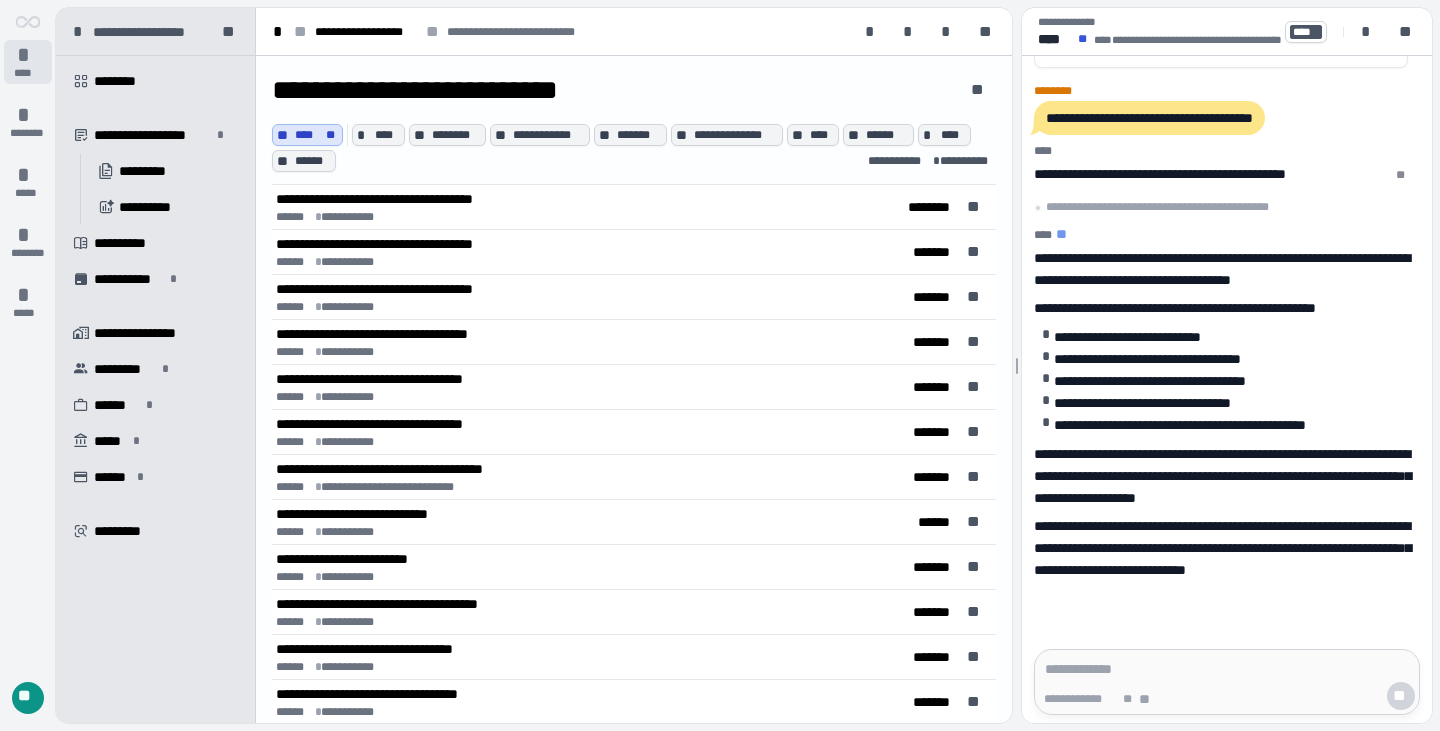 click on "****" at bounding box center (28, 73) 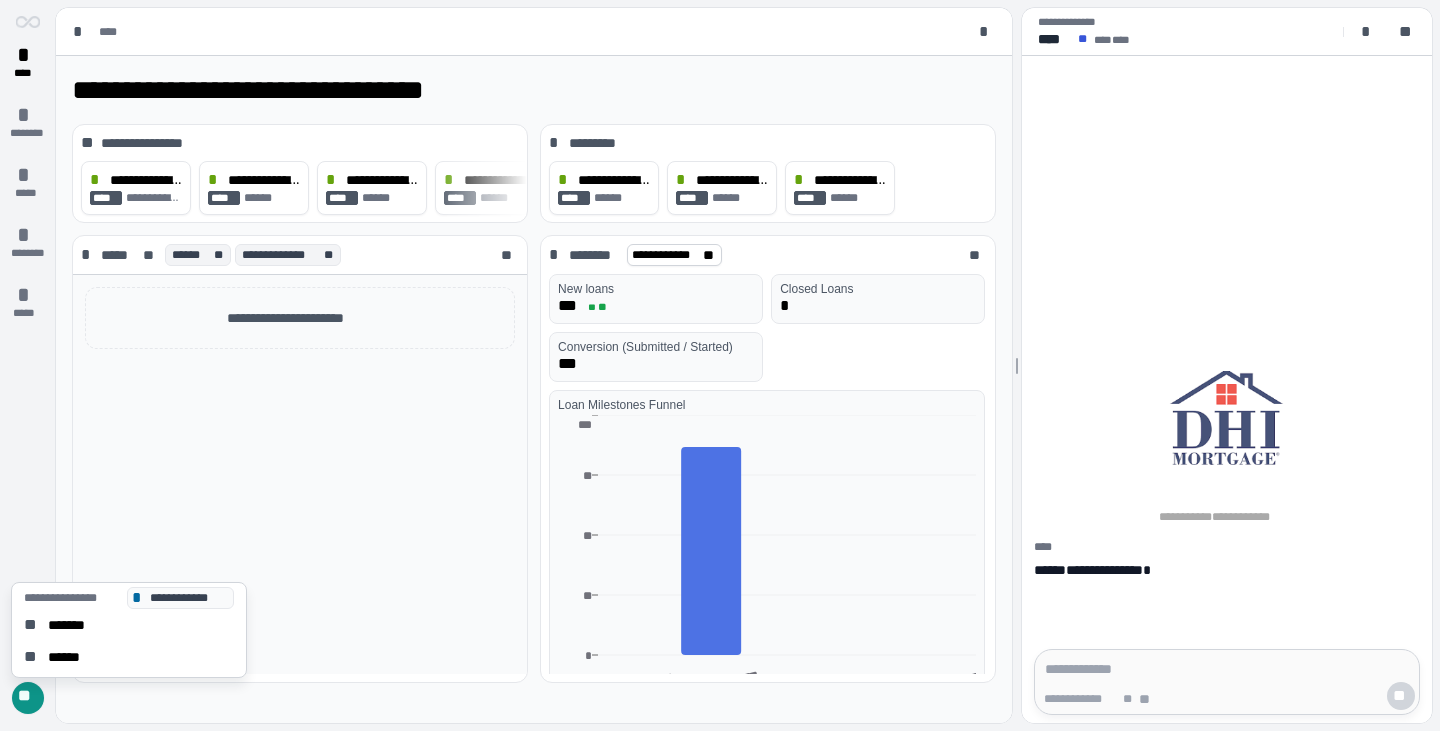 click on "**" at bounding box center (28, 698) 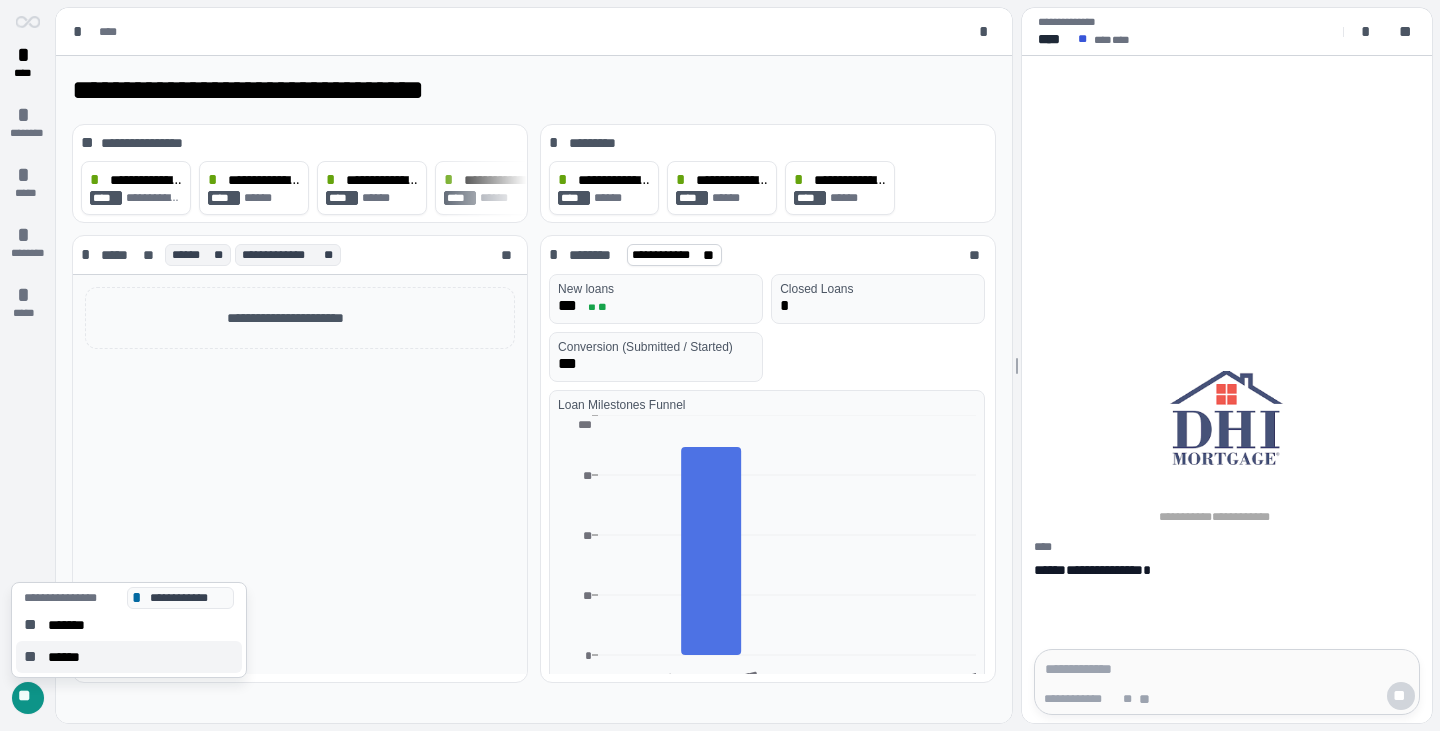 click on "******" at bounding box center (70, 657) 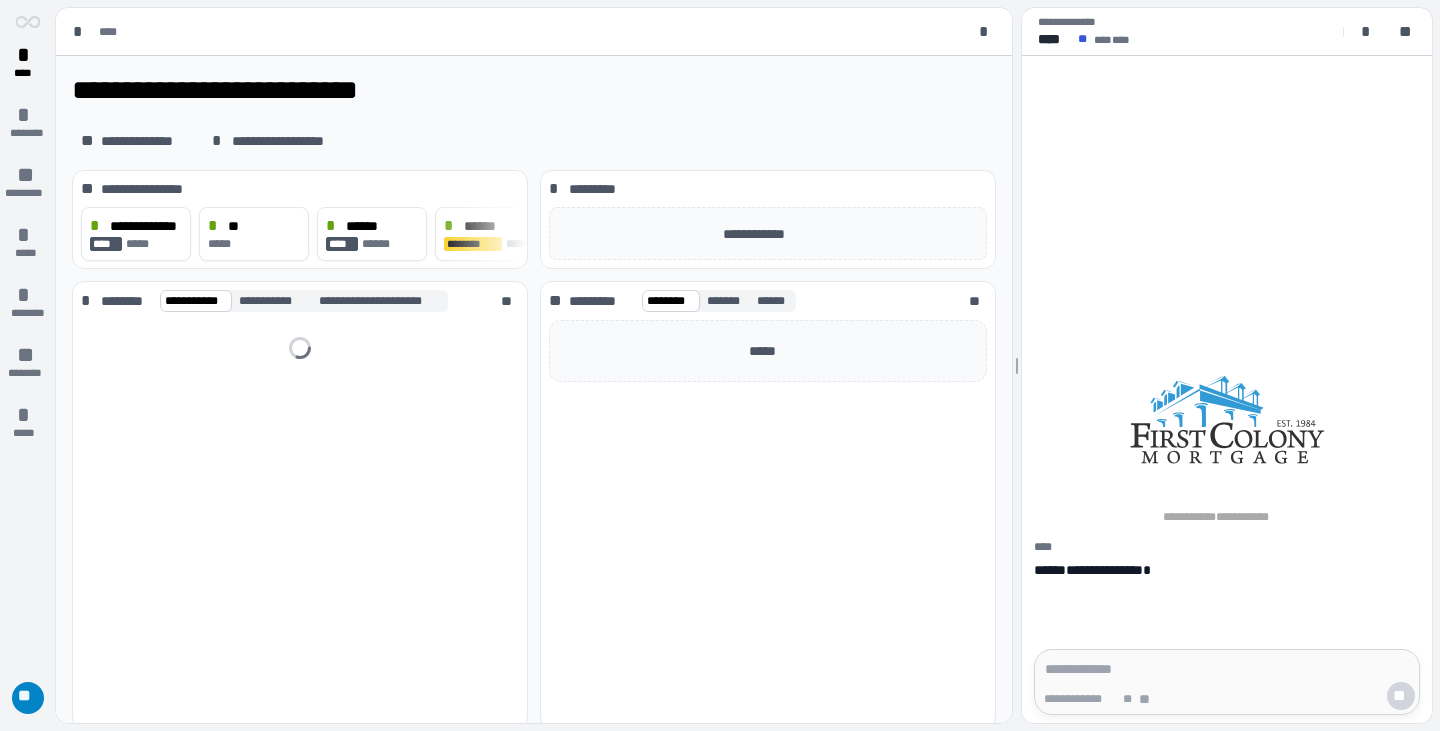 scroll, scrollTop: 0, scrollLeft: 0, axis: both 